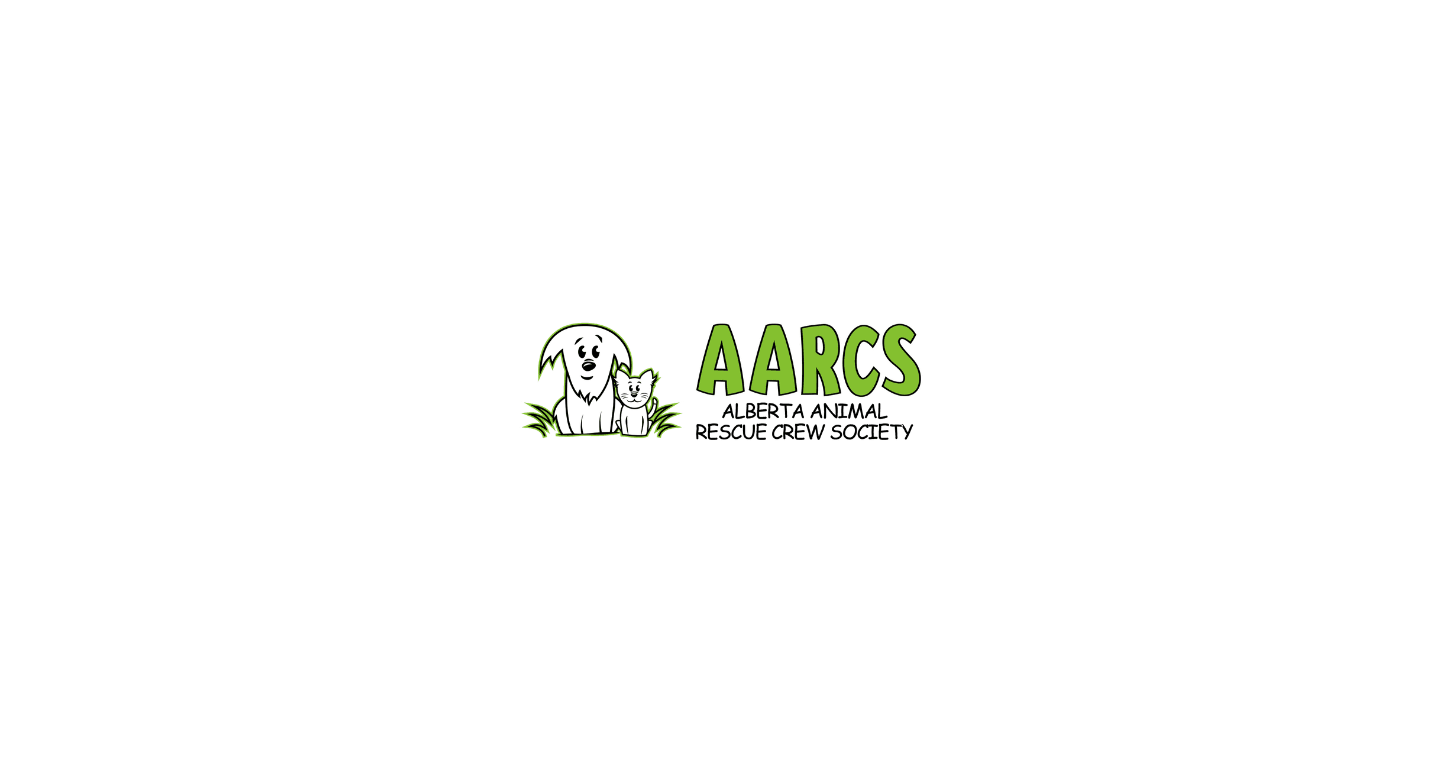 scroll, scrollTop: 0, scrollLeft: 0, axis: both 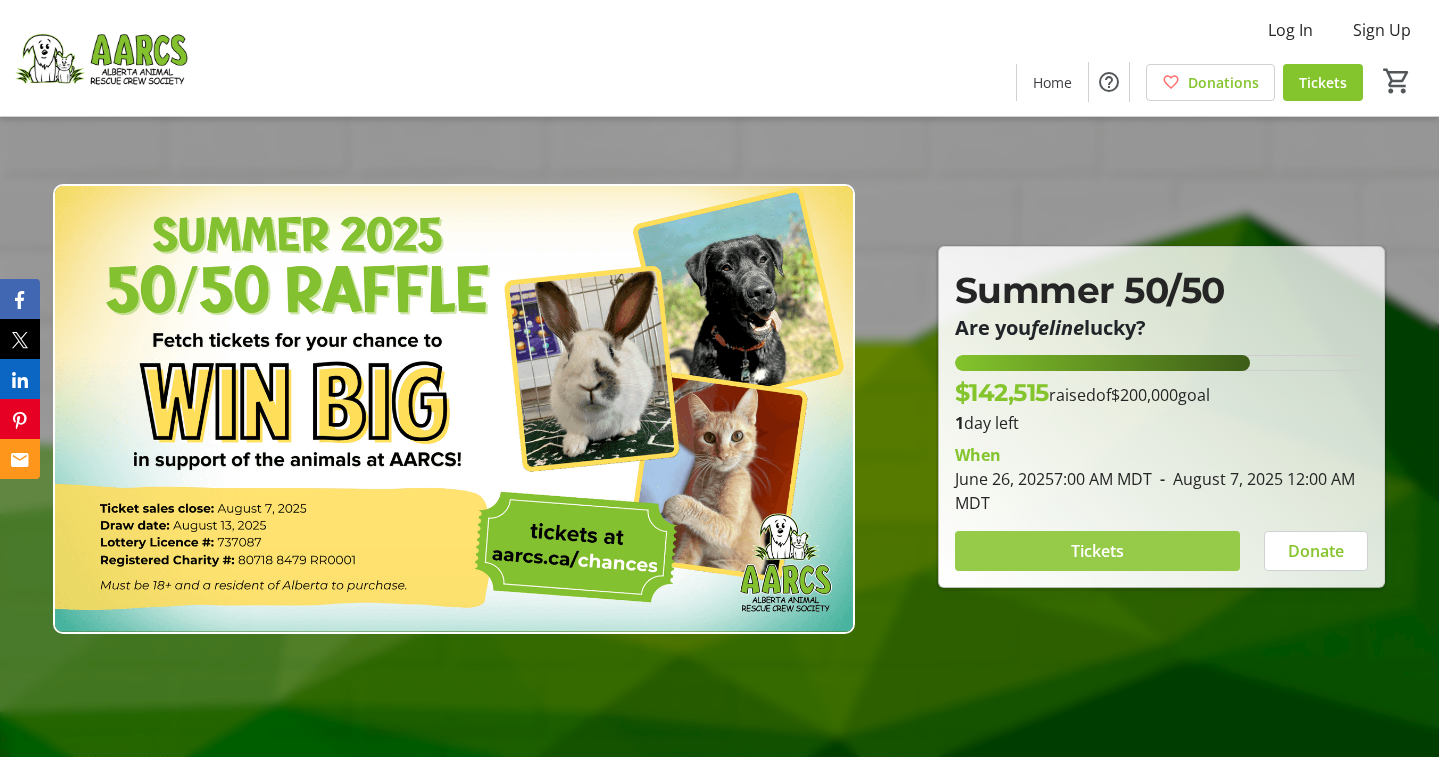 click at bounding box center (1098, 551) 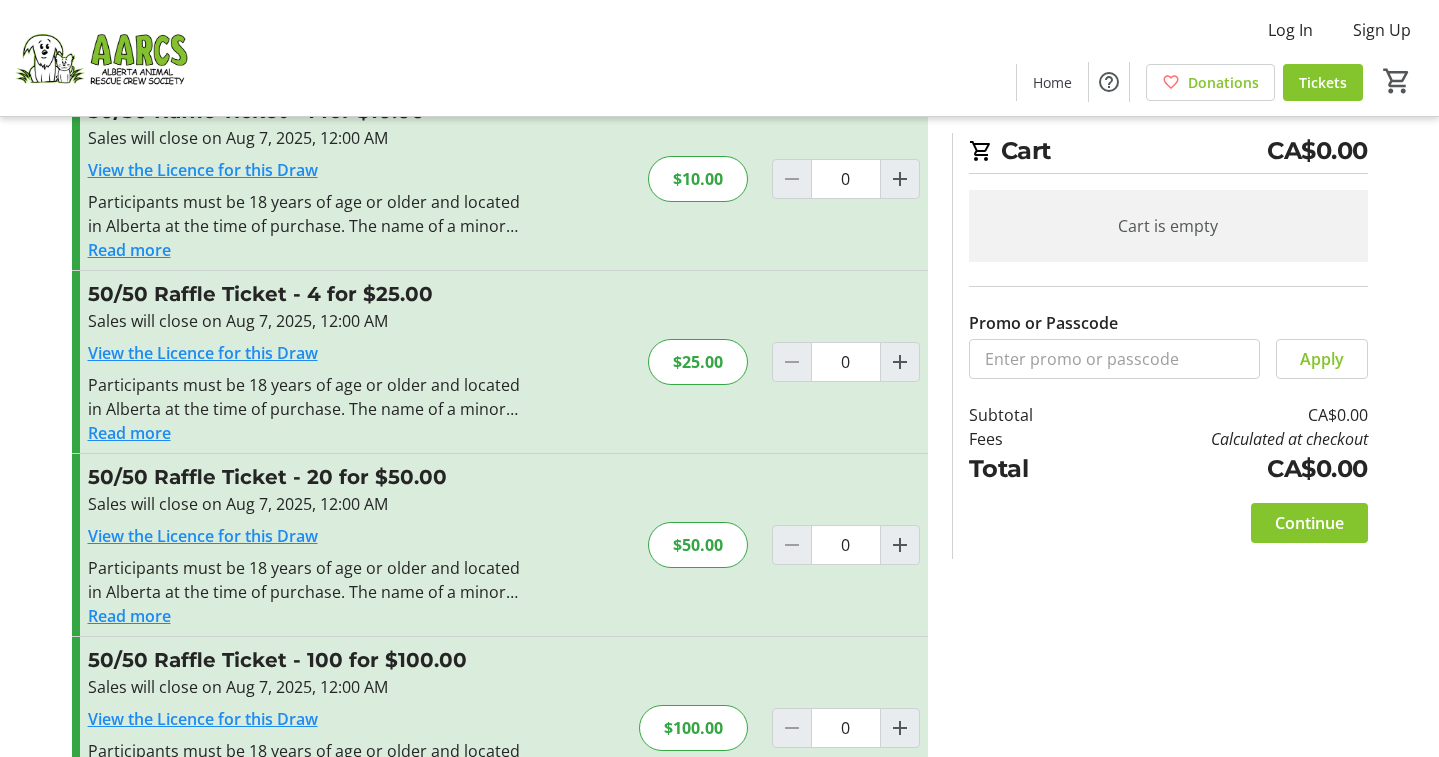 scroll, scrollTop: 82, scrollLeft: 0, axis: vertical 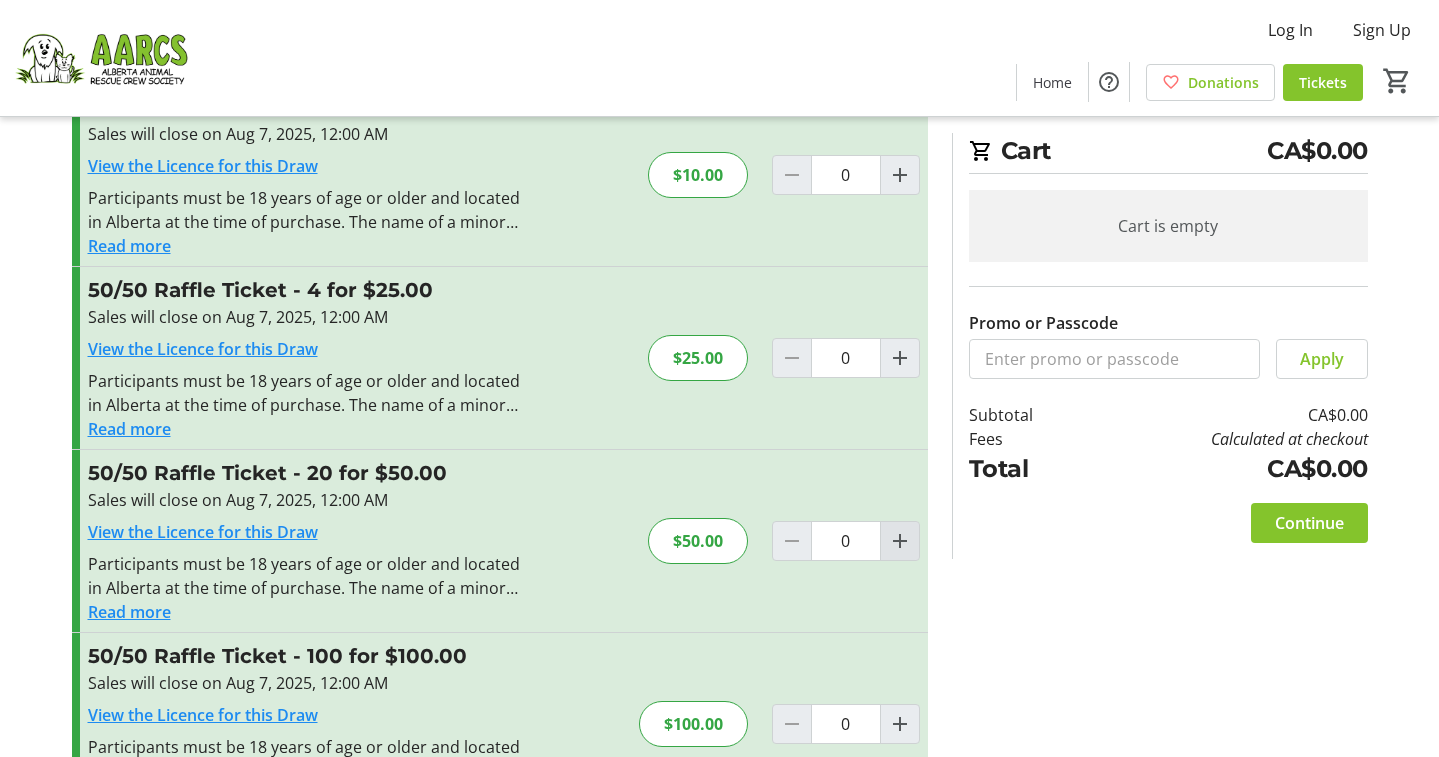 click 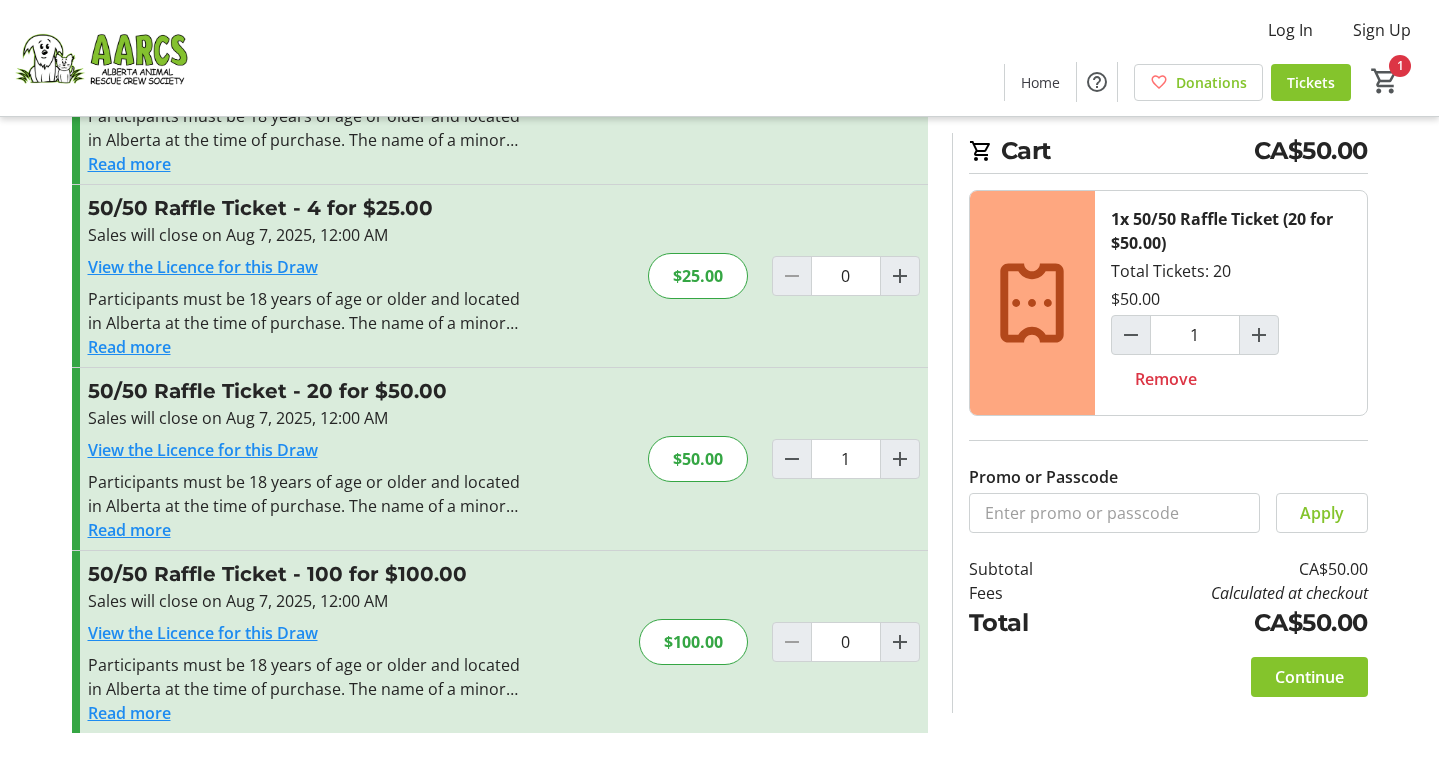 scroll, scrollTop: 164, scrollLeft: 0, axis: vertical 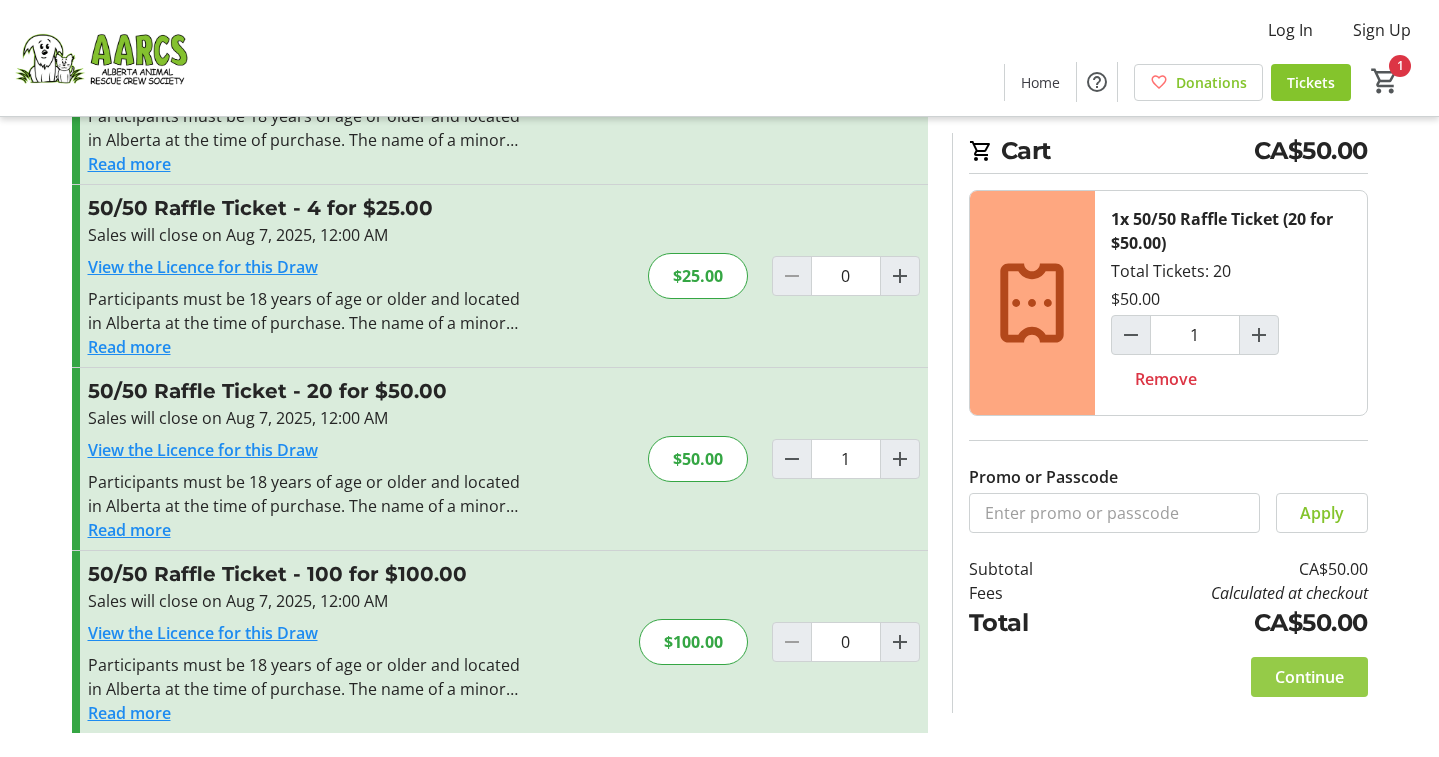 click on "Continue" 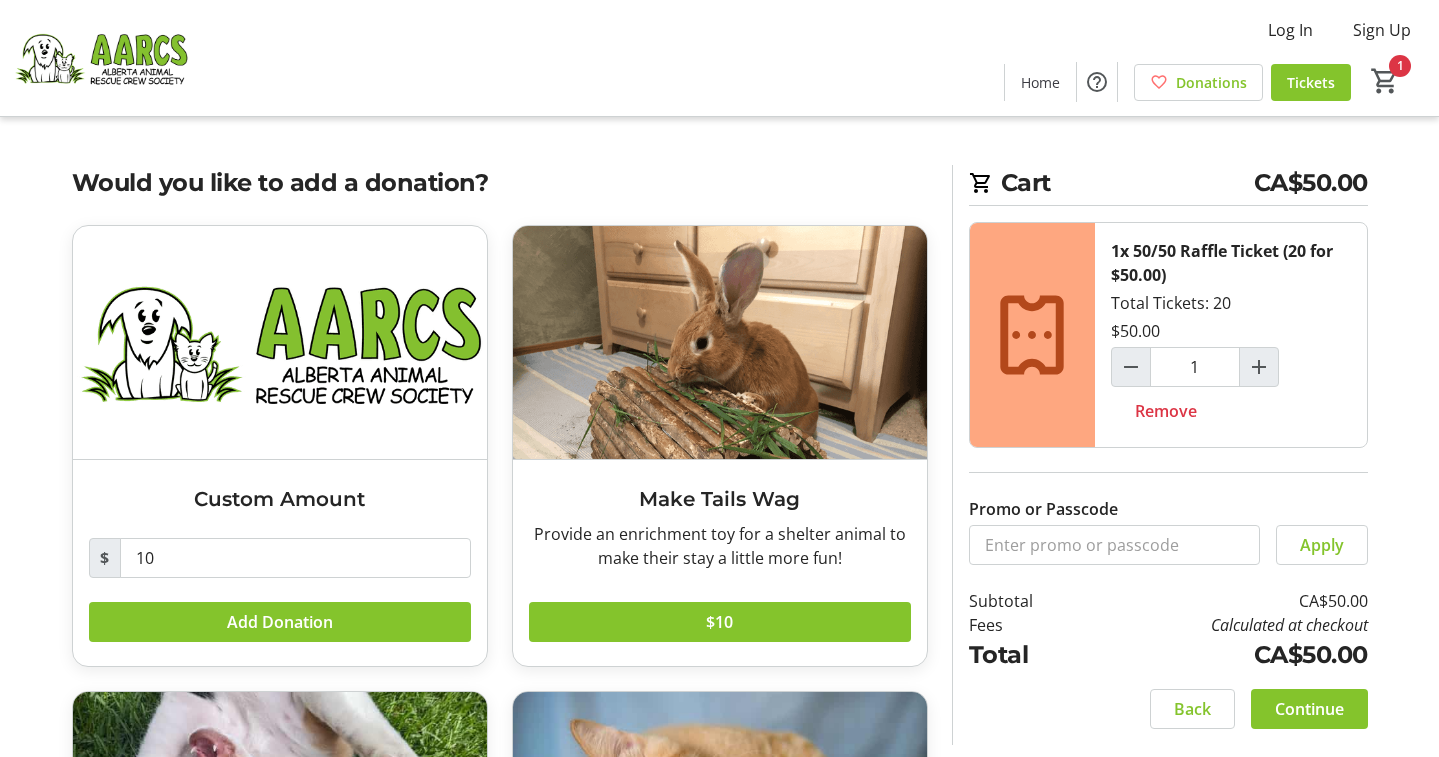 scroll, scrollTop: 0, scrollLeft: 0, axis: both 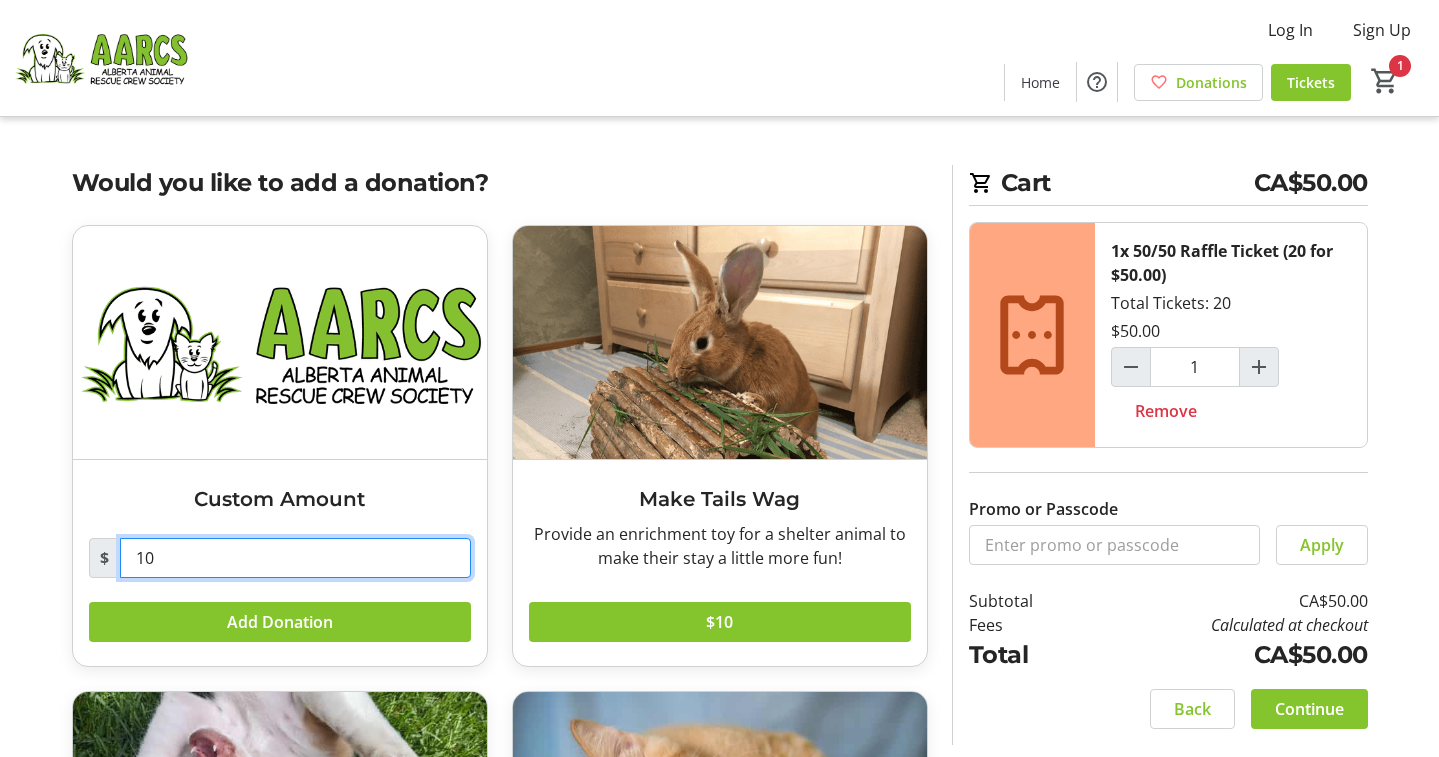 click on "10" at bounding box center [295, 558] 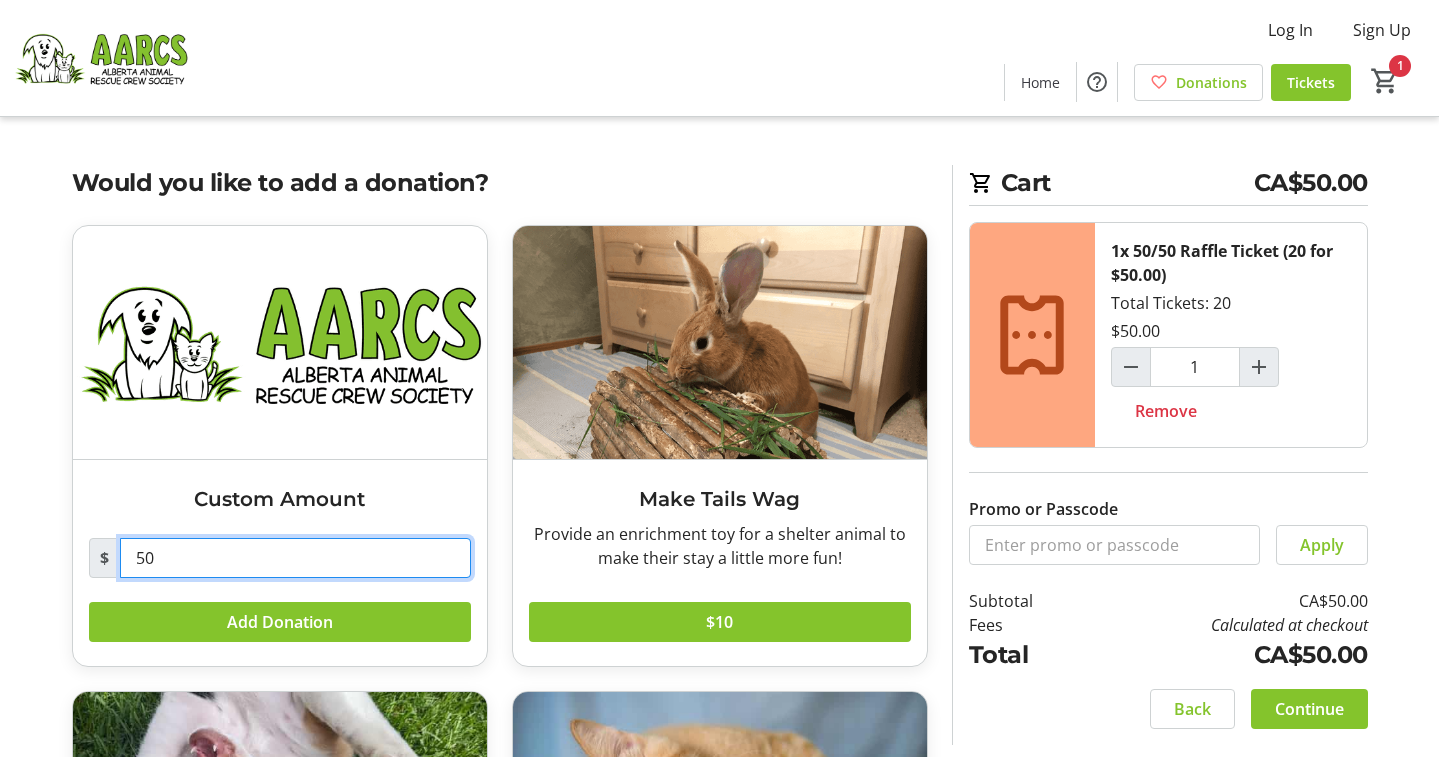 type on "50.00" 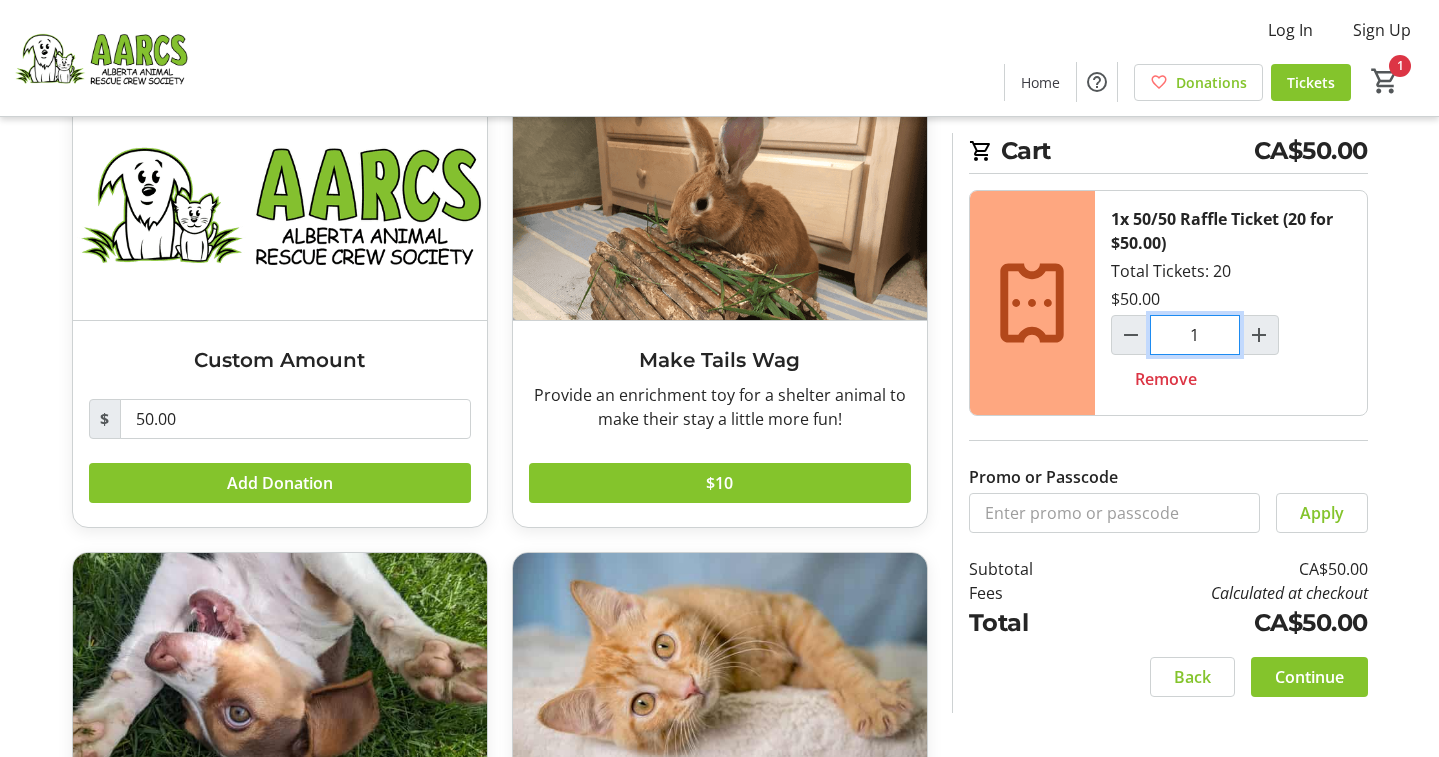 scroll, scrollTop: 140, scrollLeft: 0, axis: vertical 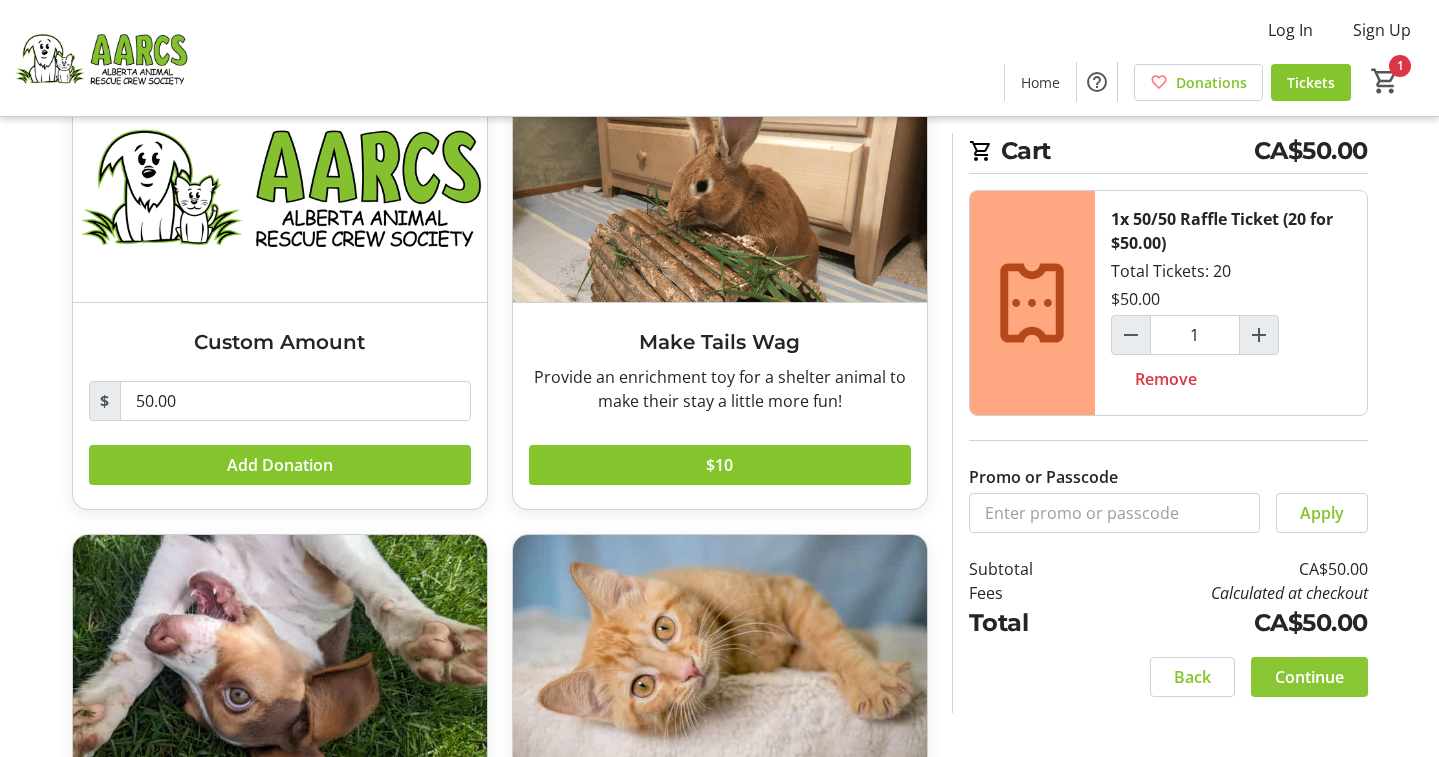 click 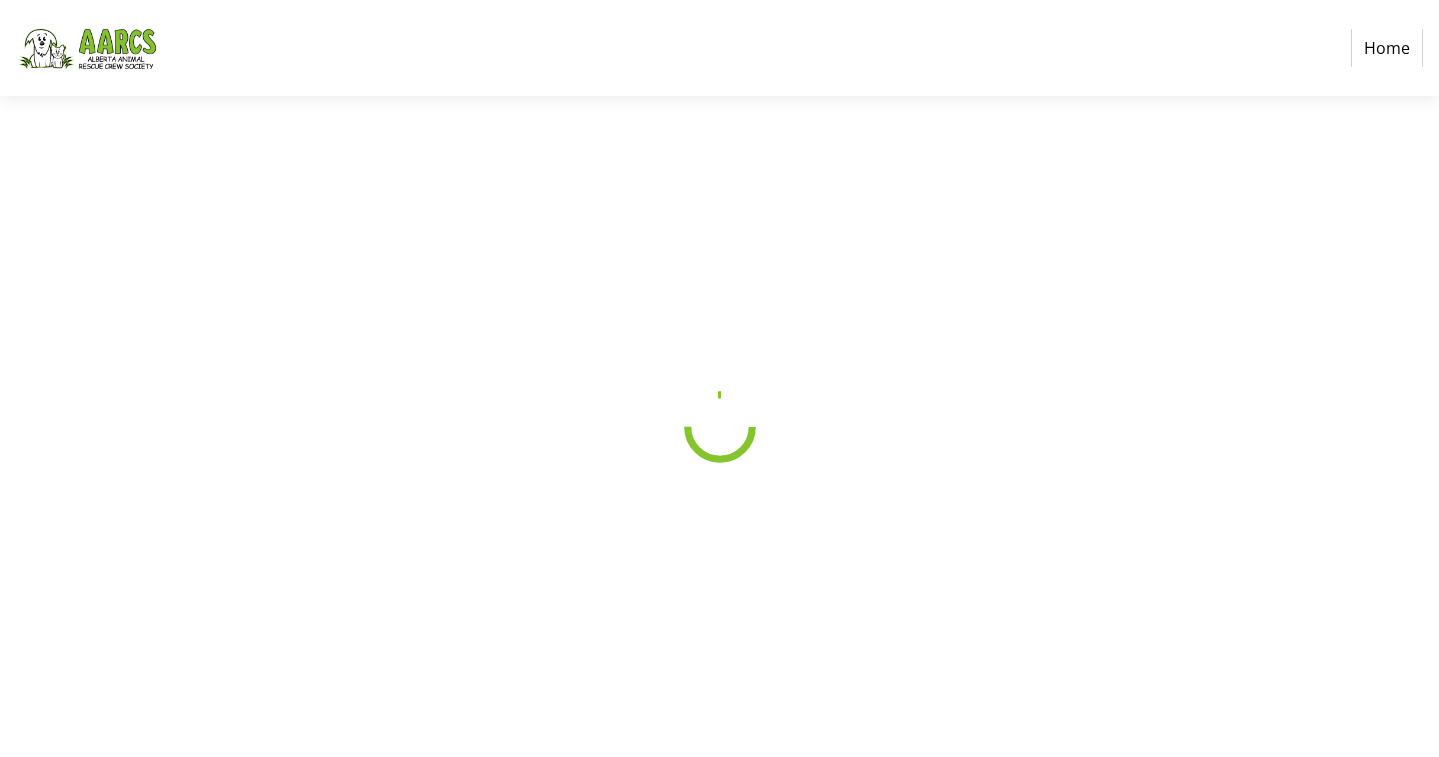 scroll, scrollTop: 0, scrollLeft: 0, axis: both 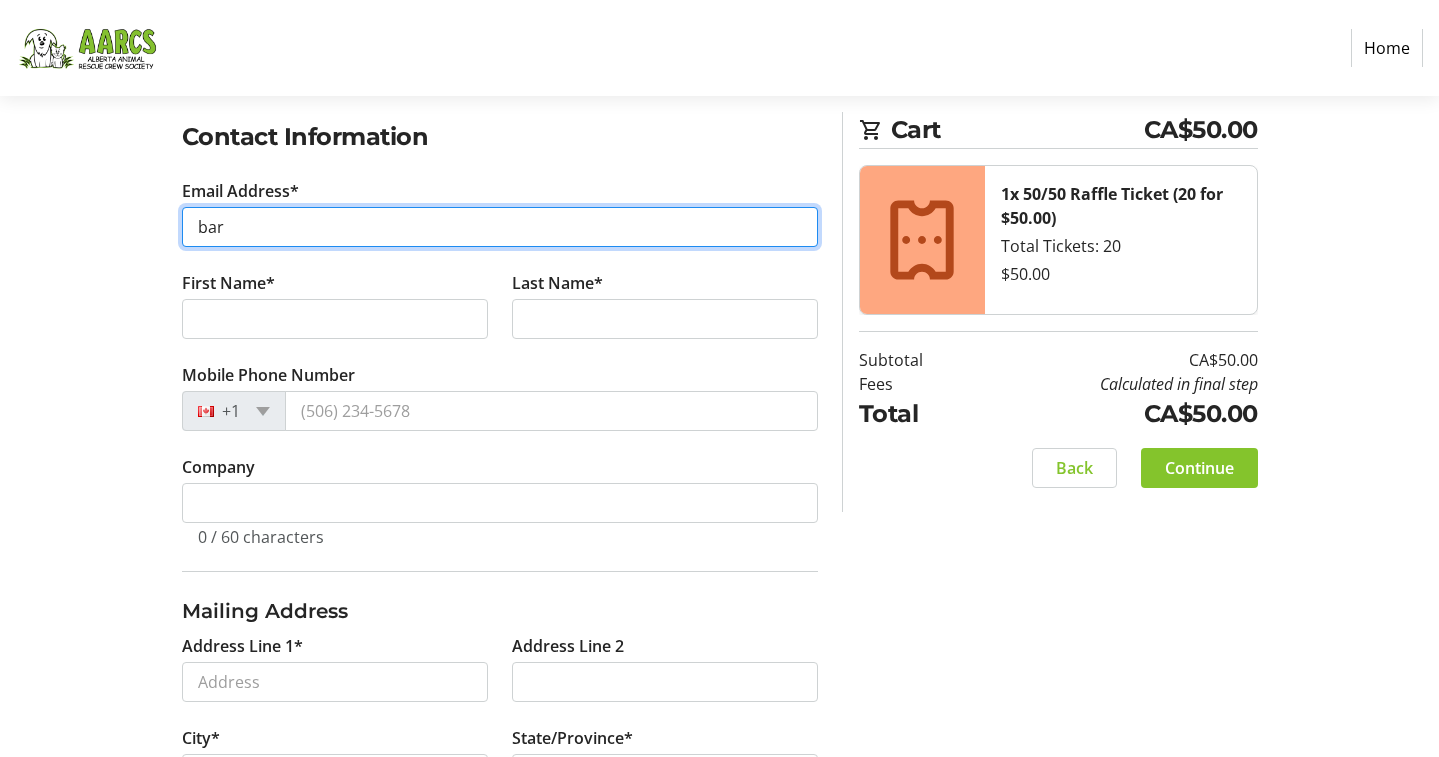 type on "barr" 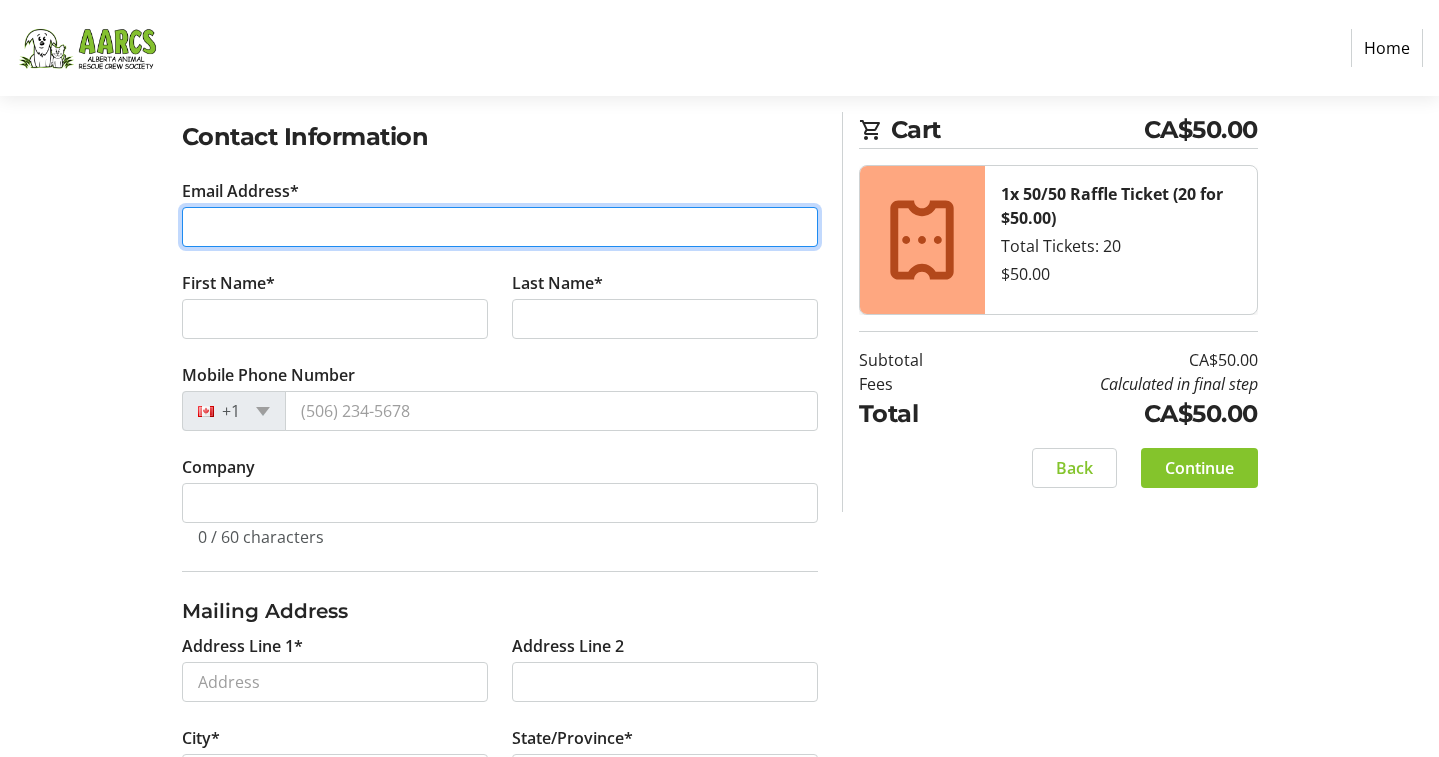 type on "[EMAIL]" 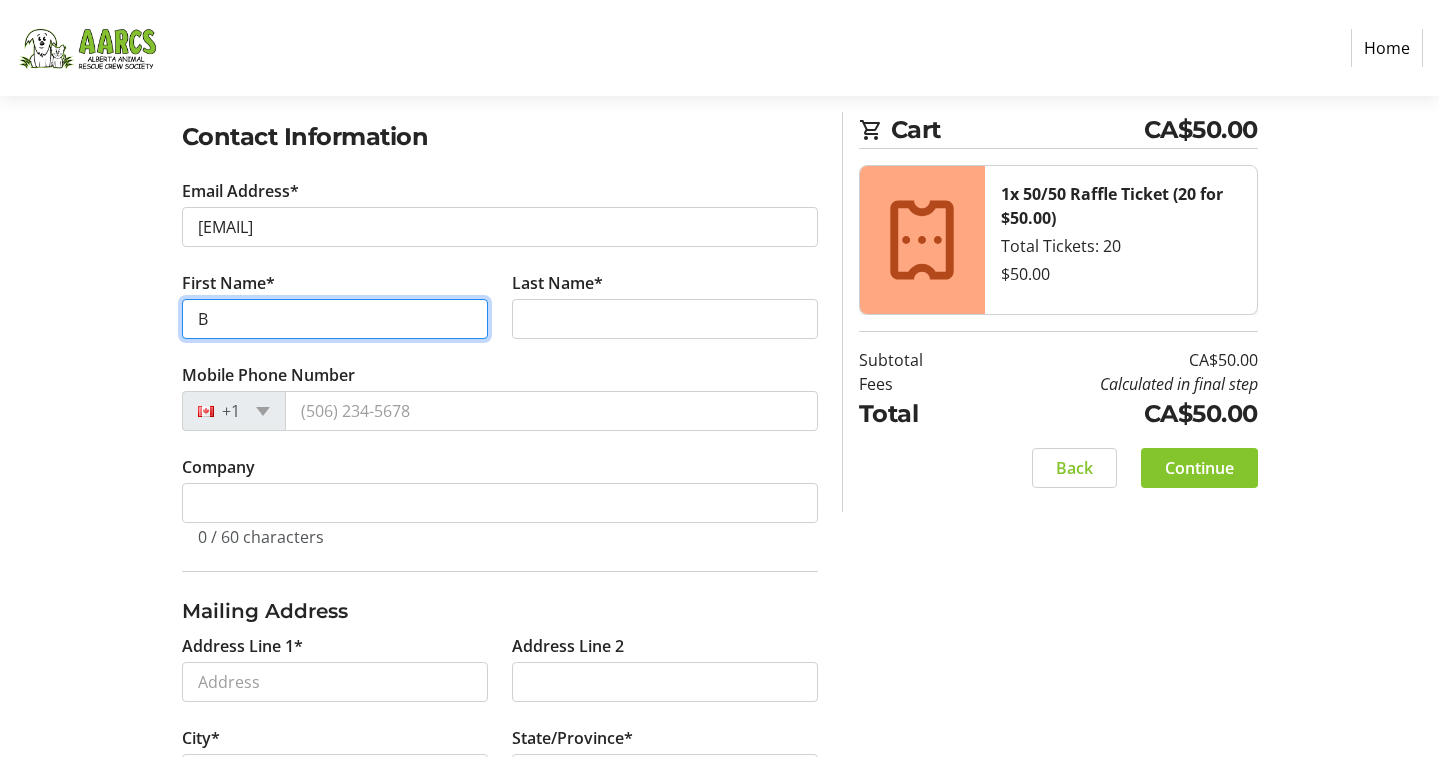 type on "Ba" 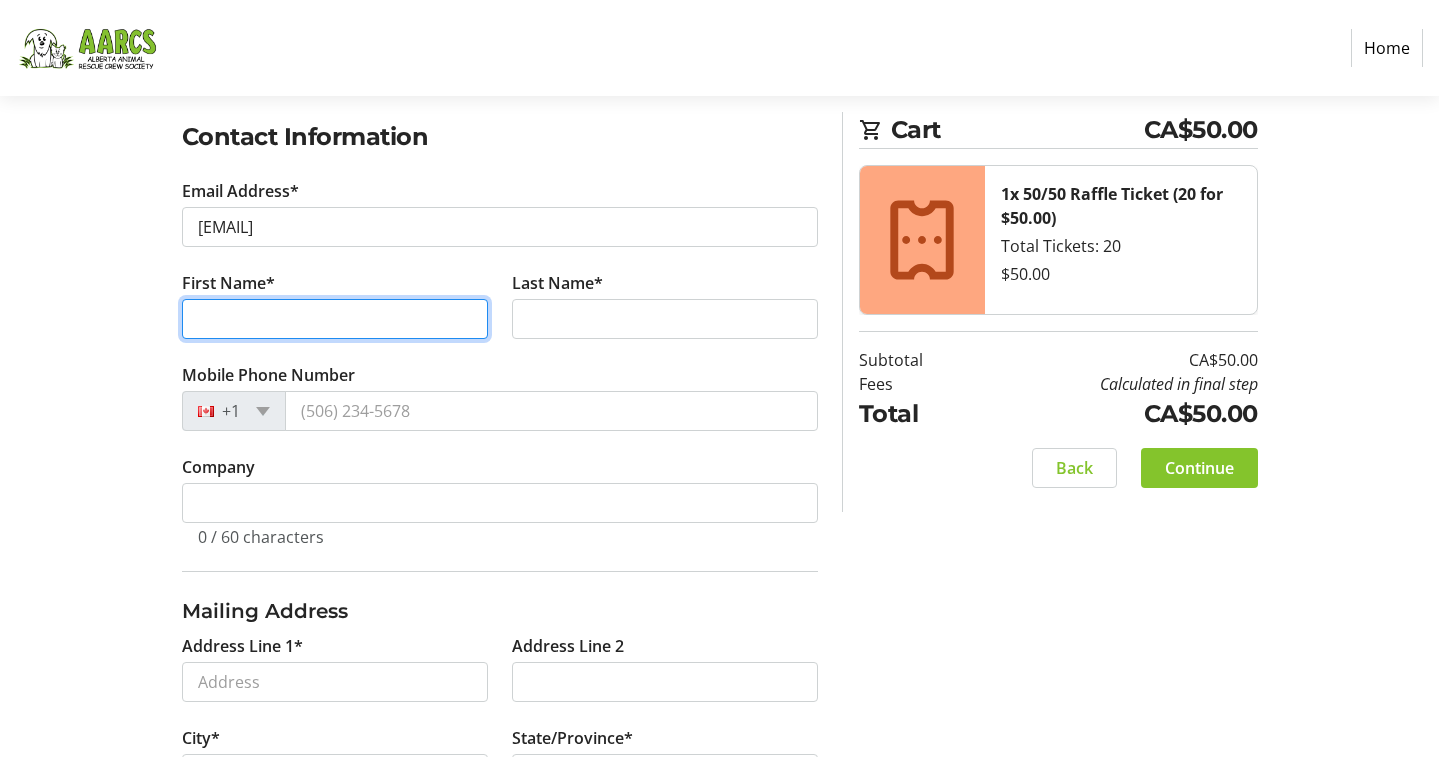 type on "[FIRST]" 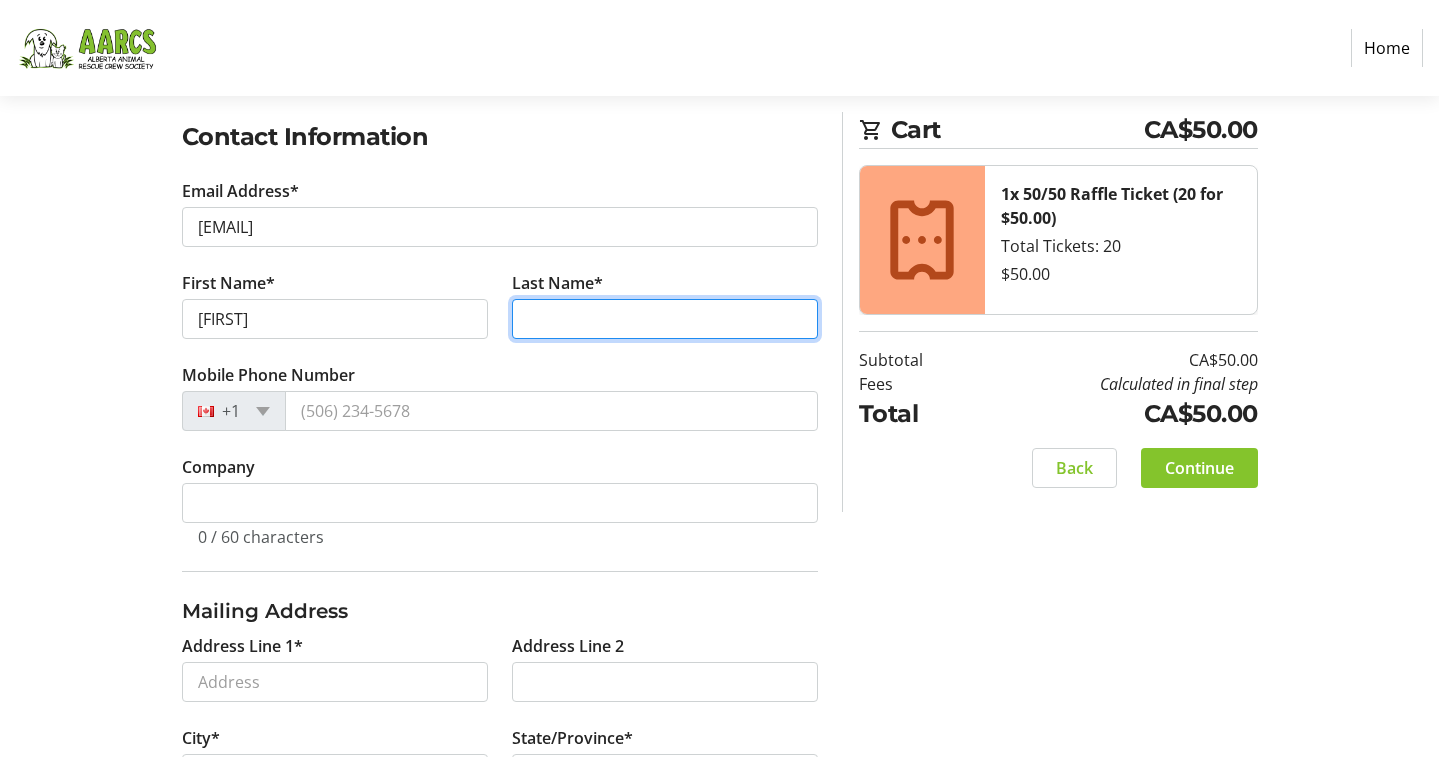 type on "[LAST]" 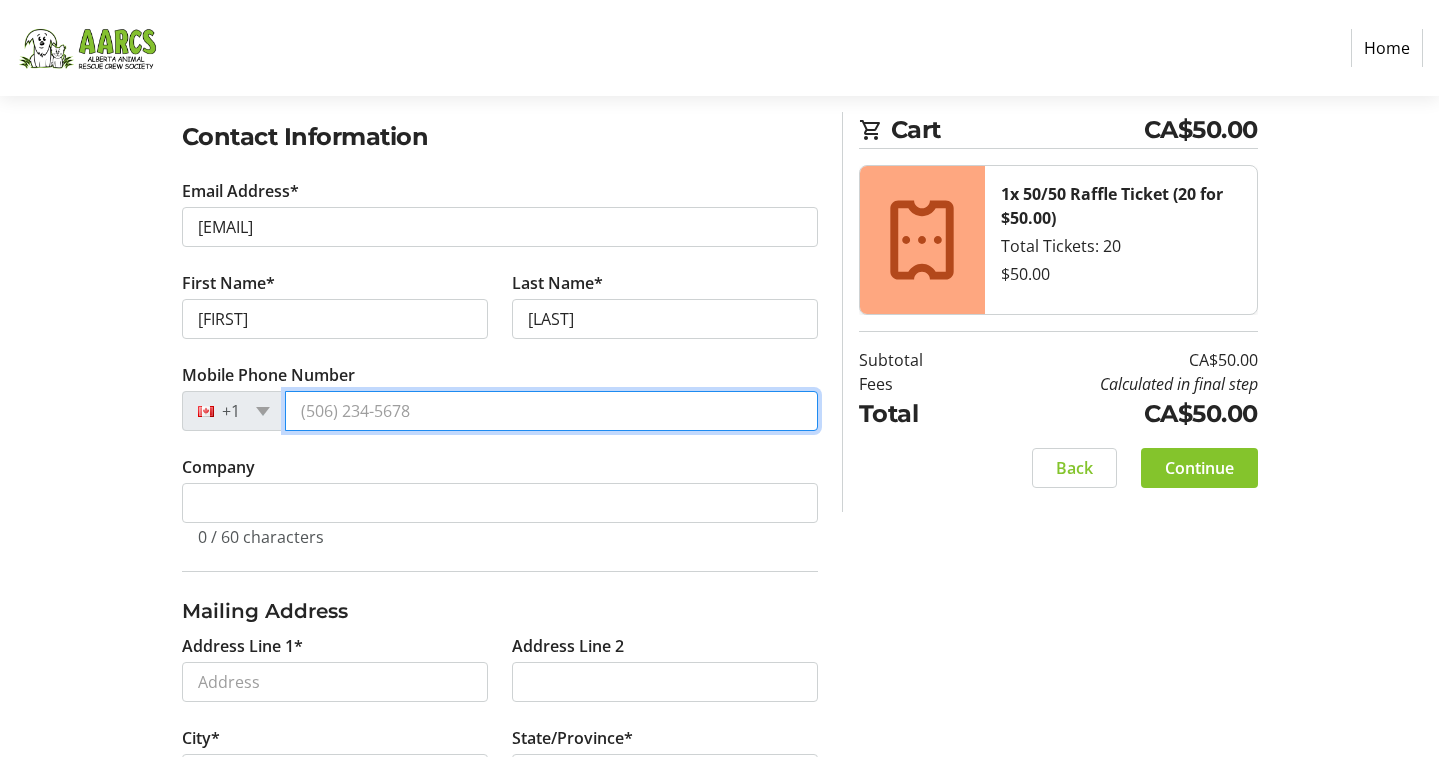 type on "[PHONE]" 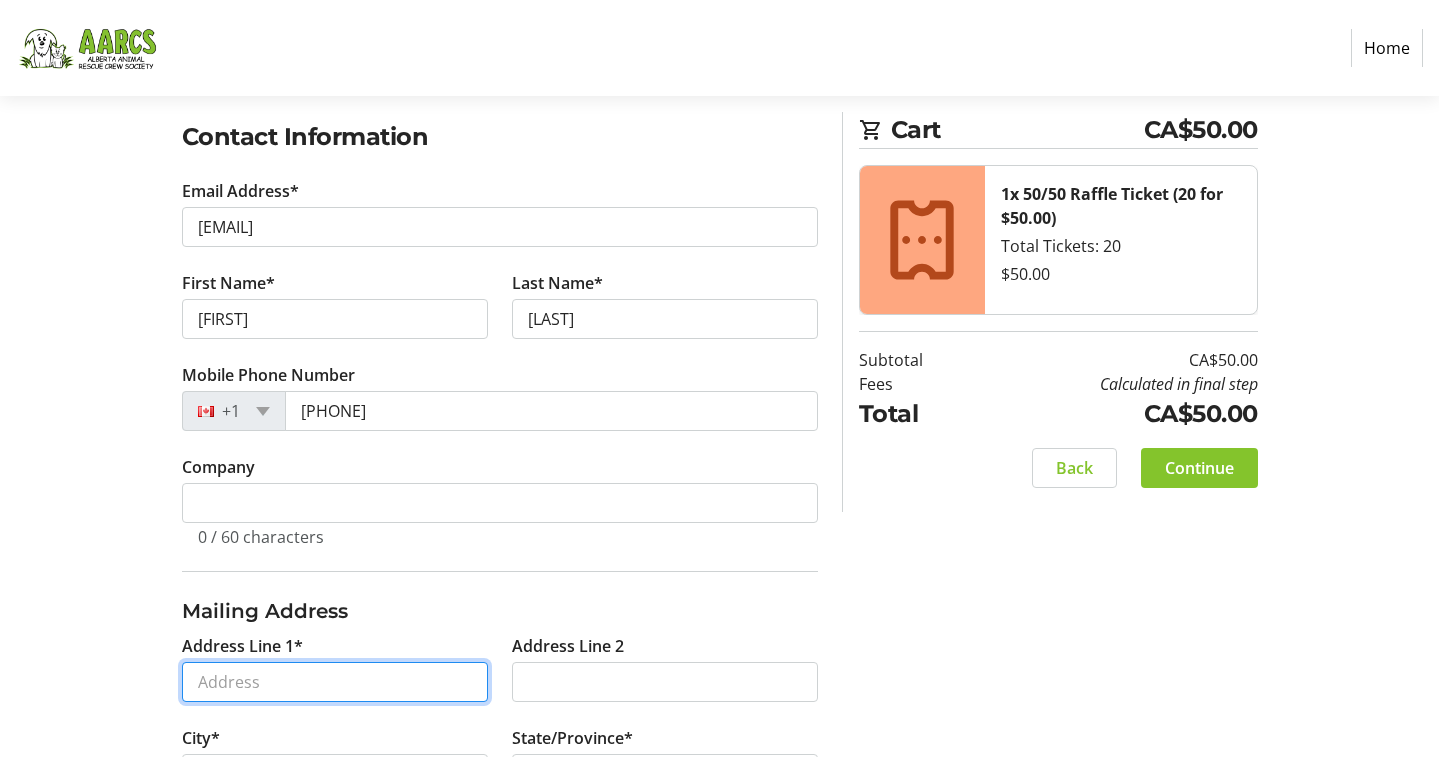 type on "[NUMBER] [STREET]" 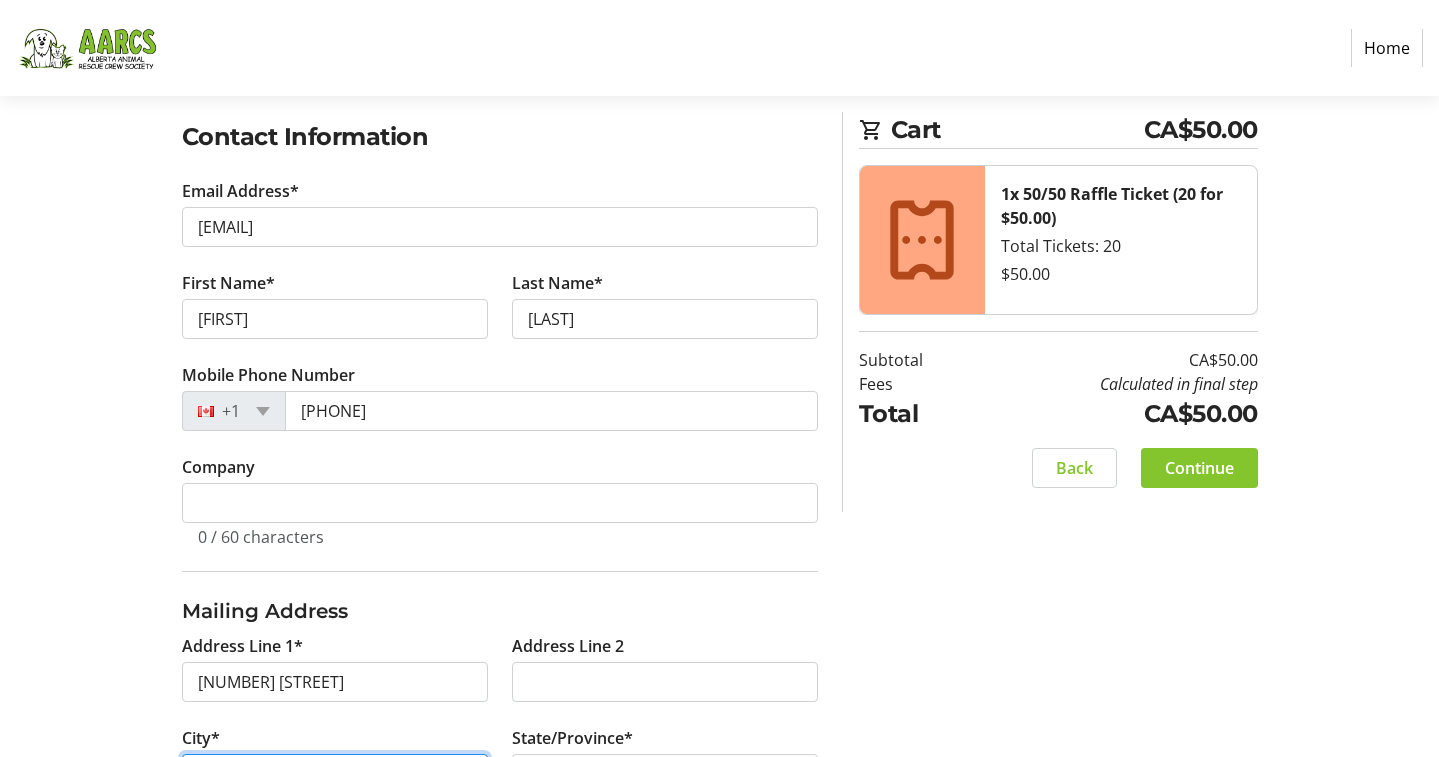 type on "Calgary" 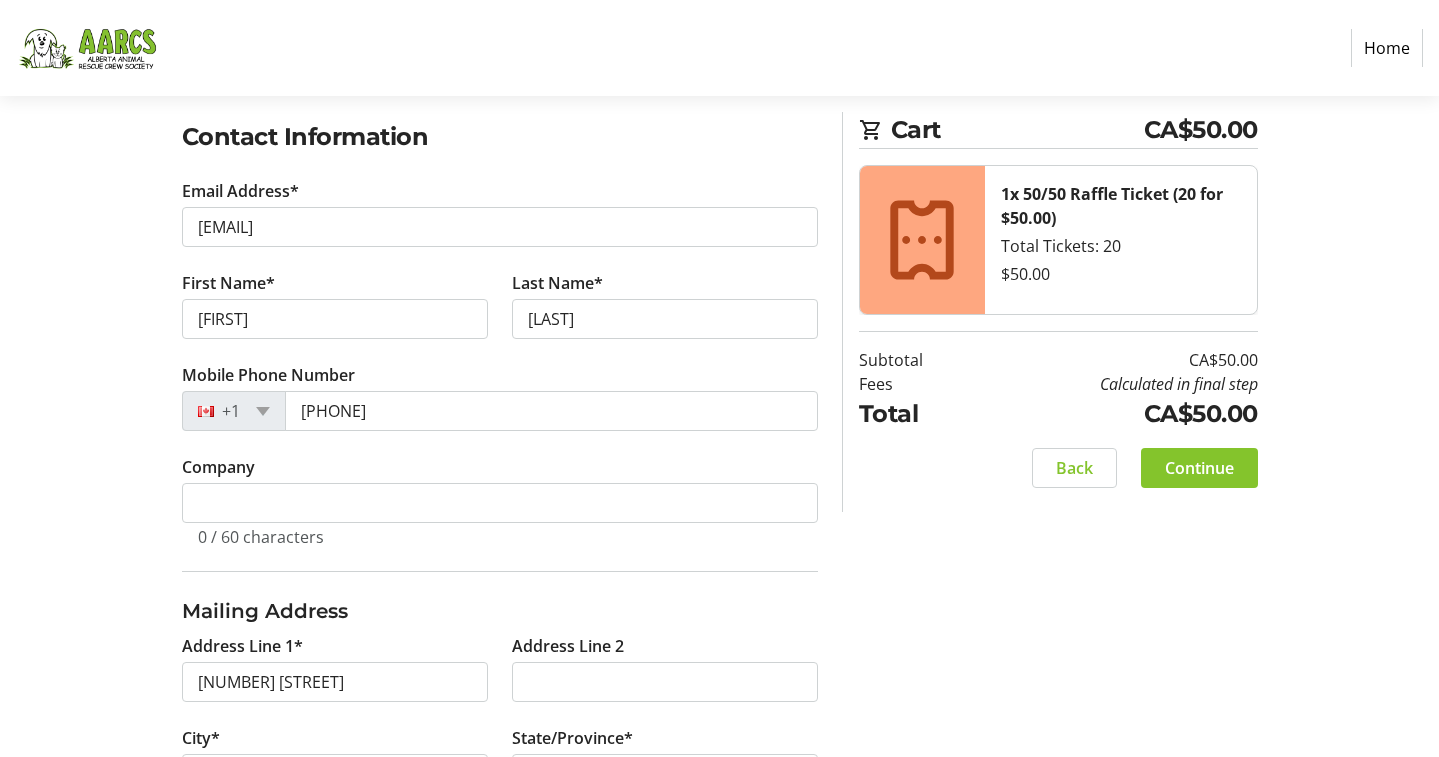 select on "AB" 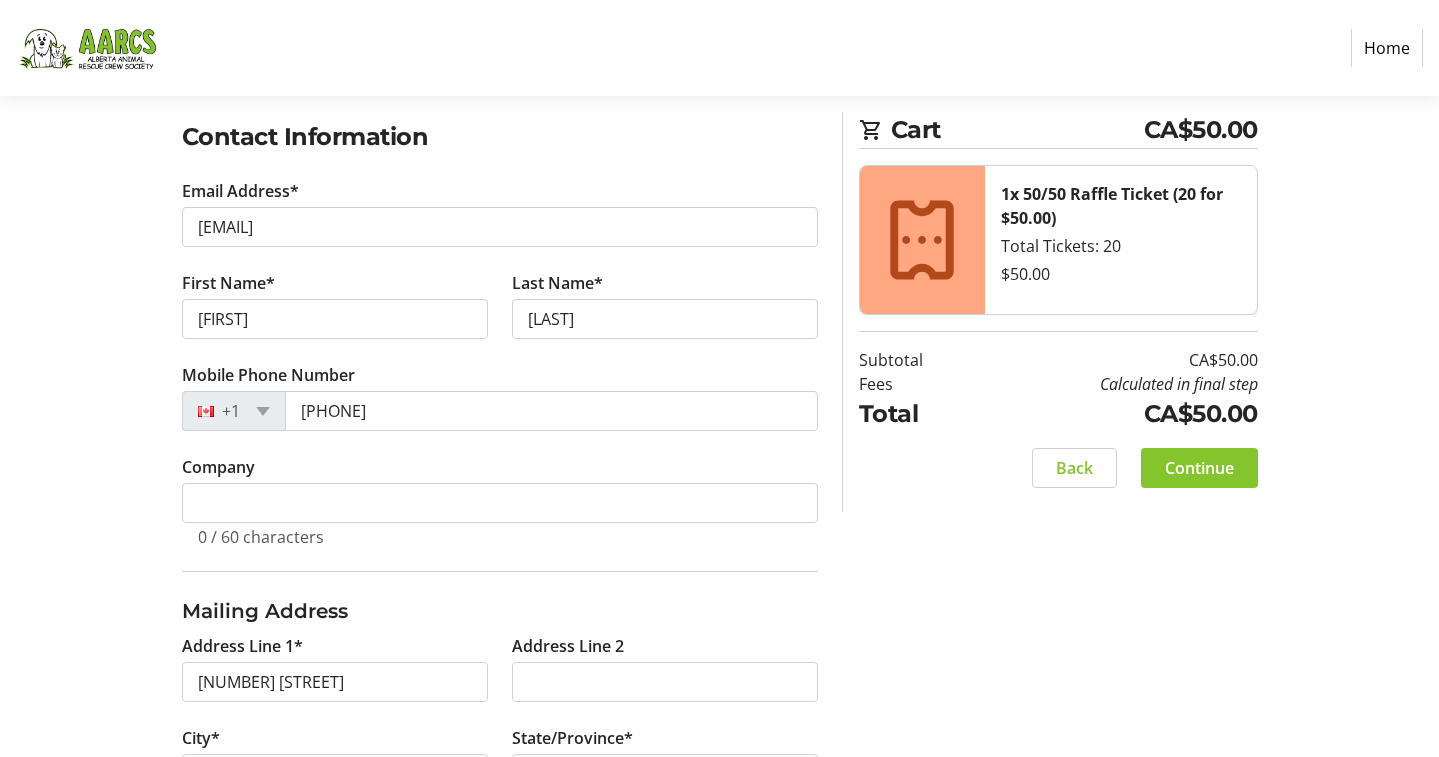 type on "[POSTAL_CODE]" 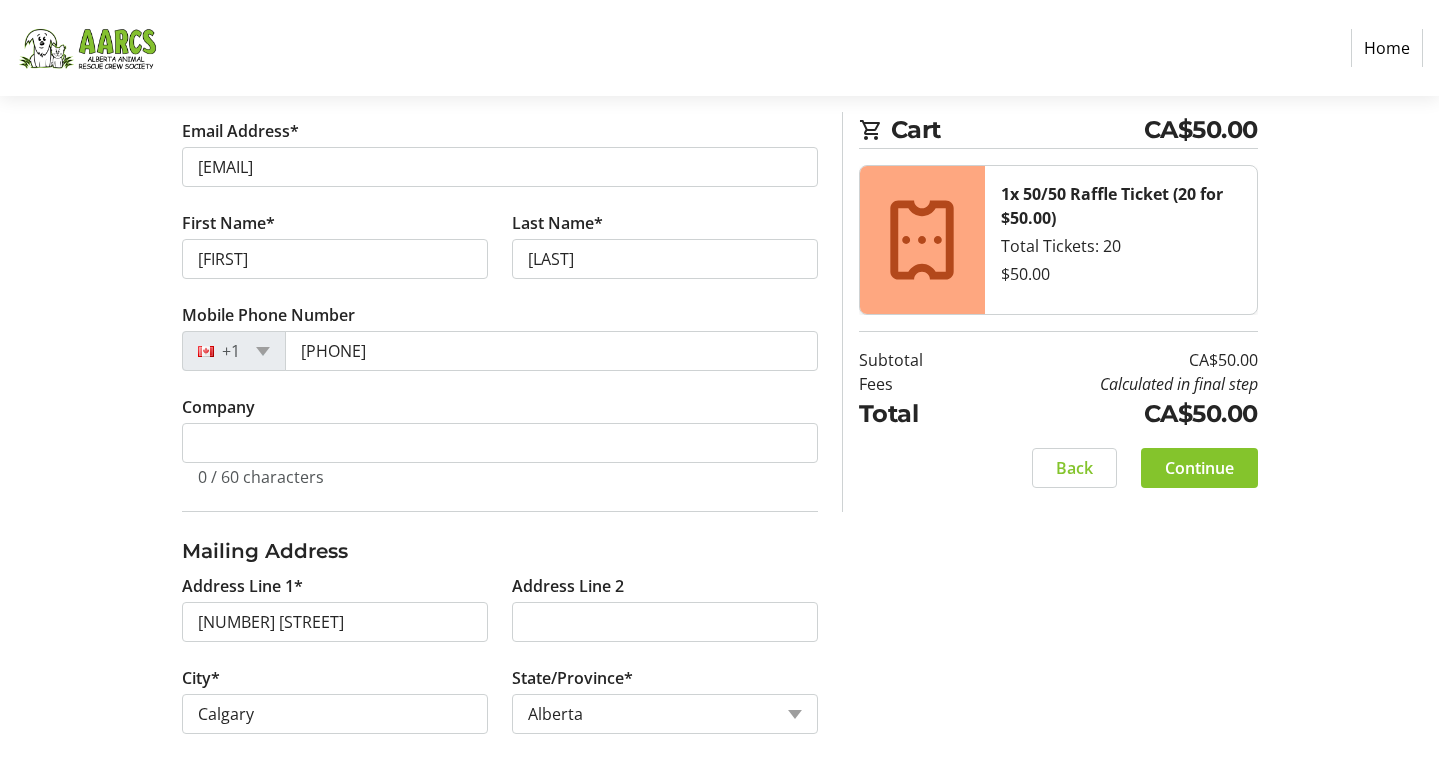 scroll, scrollTop: 390, scrollLeft: 0, axis: vertical 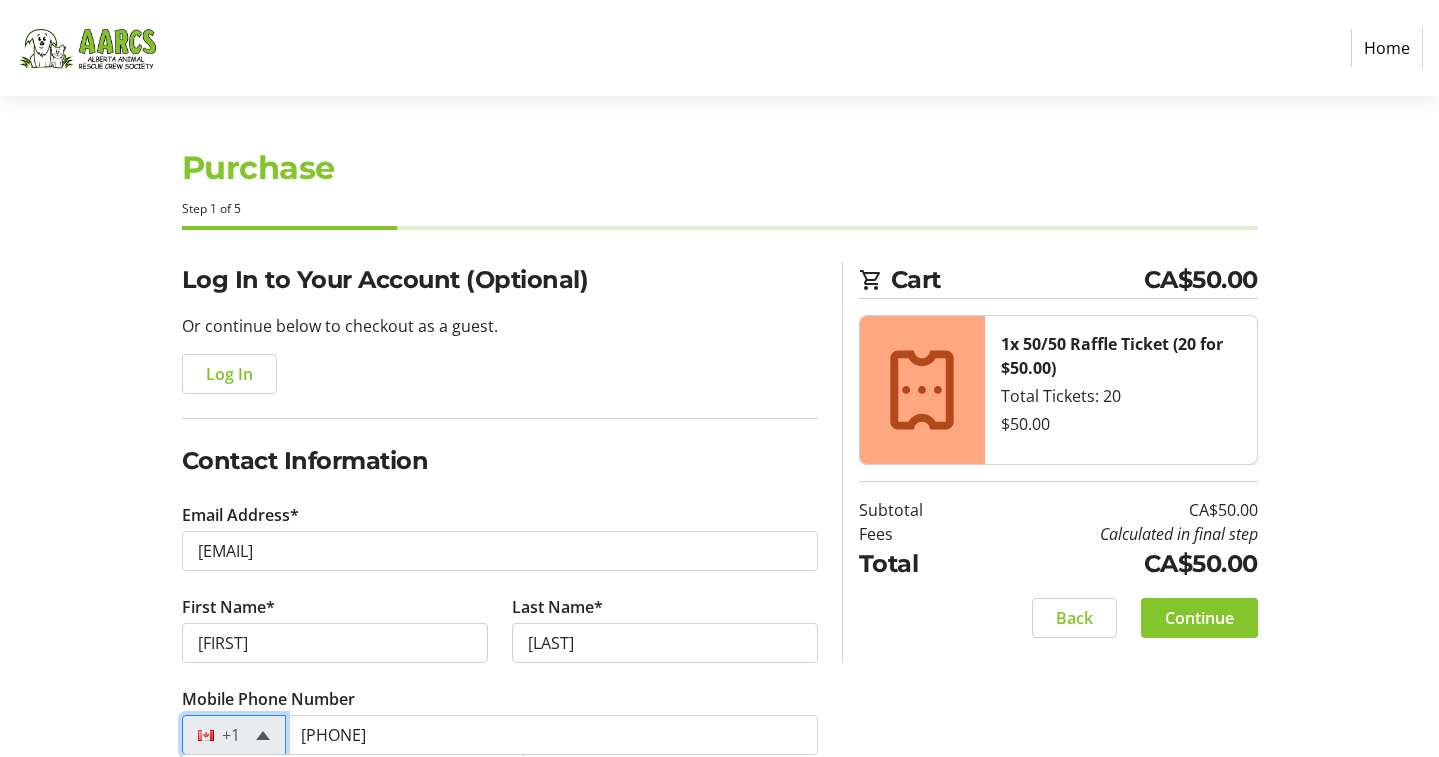 click on "Contact Information Email Address* [EMAIL] First Name* [FIRST] Last Name* [LAST] Mobile Phone Number  [PHONE] Company  0 / 60 characters Mailing Address  Address Line 1*  [NUMBER] [STREET] Address Line 2   City*  [CITY] State/Province*  State or Province  State or Province   [PROVINCE]   [PROVINCE]   [PROVINCE]   [PROVINCE]   [PROVINCE]   [PROVINCE]   [PROVINCE]   [PROVINCE]   [PROVINCE]   [PROVINCE]   [PROVINCE]   [PROVINCE]   [PROVINCE]   Zip Code/Postal Code*  [POSTAL_CODE] Country*  Country Country  Afghanistan   Åland Islands   Albania   Algeria   American Samoa   Andorra   Angola   Anguilla   Antarctica   Antigua and Barbuda   Argentina   Armenia   Aruba   Australia   Austria   Azerbaijan   The Bahamas   Bahrain   Bangladesh   Barbados   Belarus   Belgium   Belize   Benin   Bermuda   Bhutan   Bolivia   Bonaire   Bosnia and Herzegovina   Botswana   Brazil" 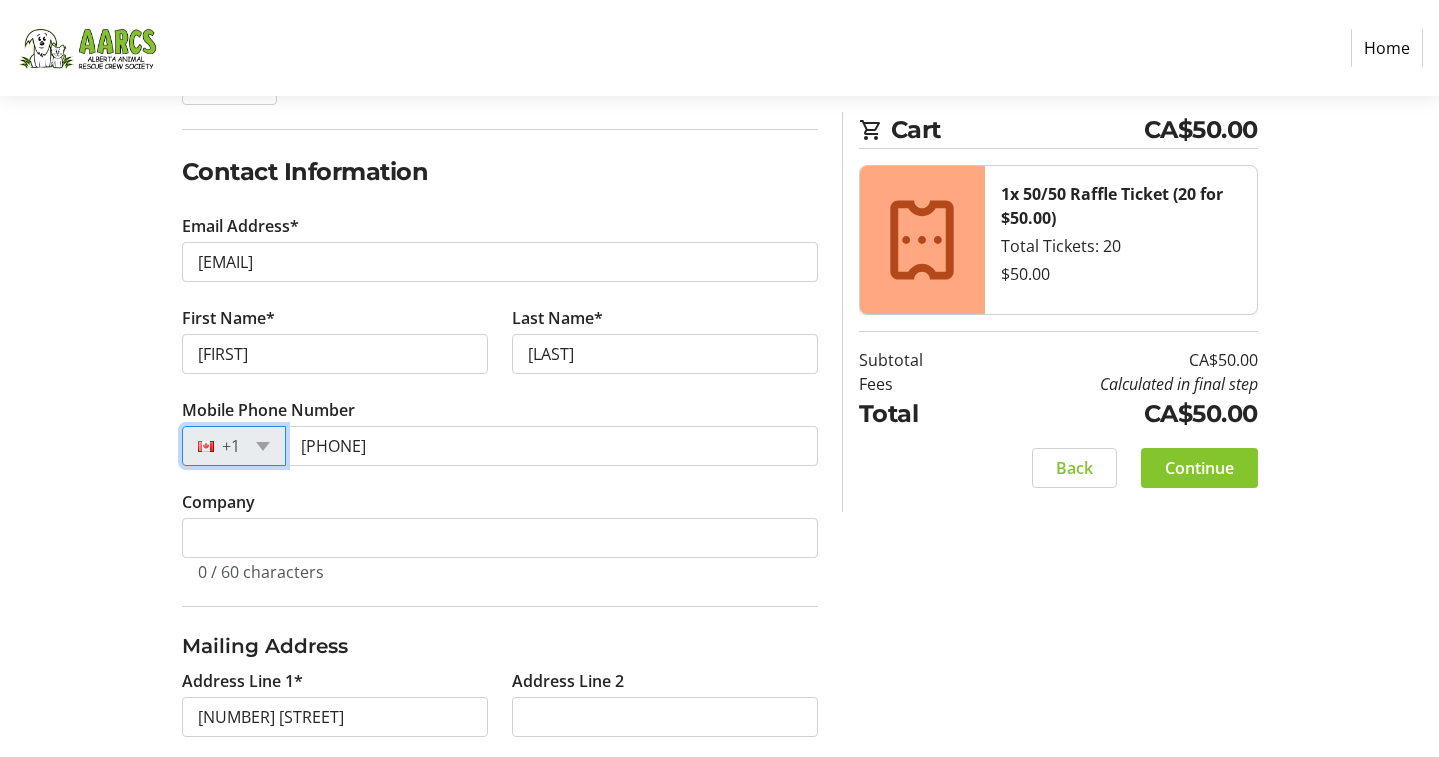 scroll, scrollTop: 289, scrollLeft: 0, axis: vertical 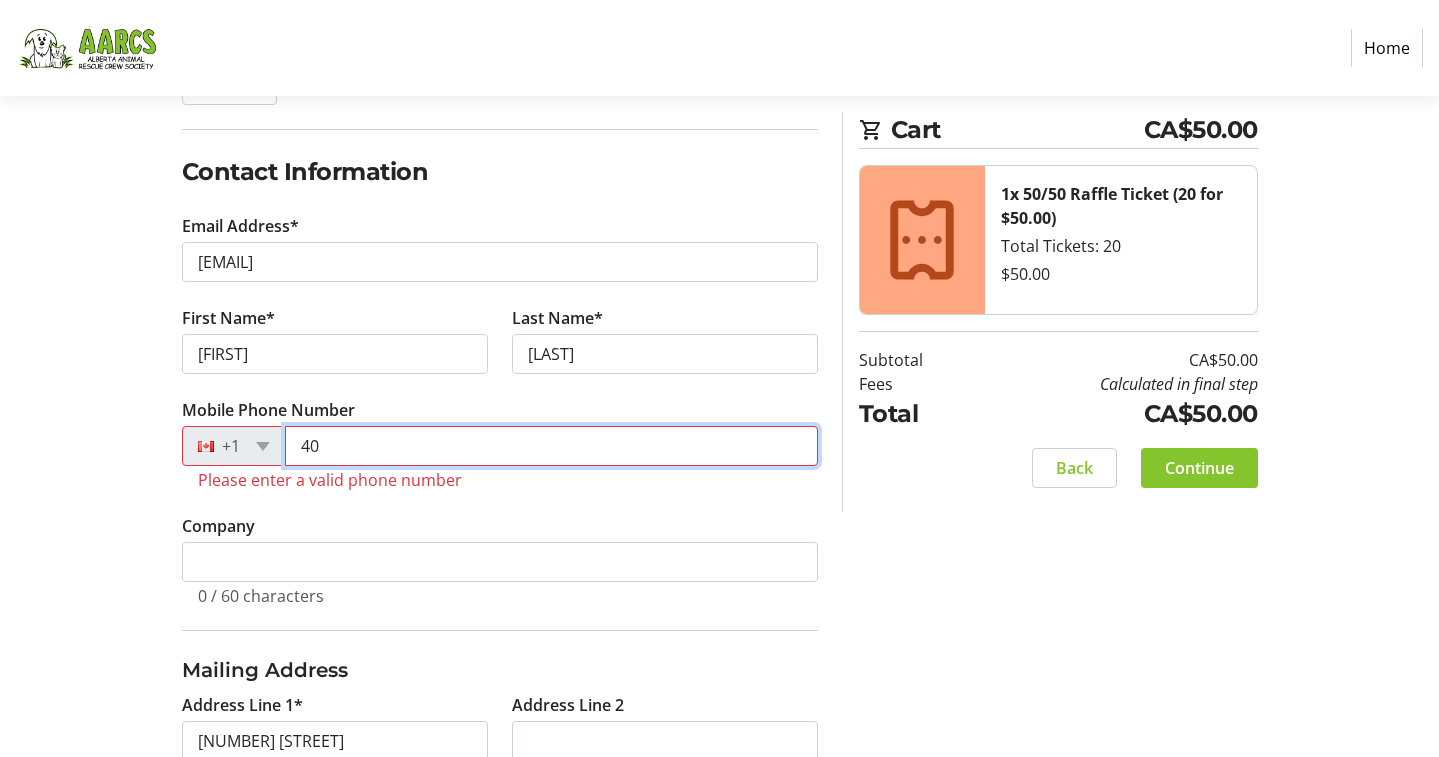 type on "4" 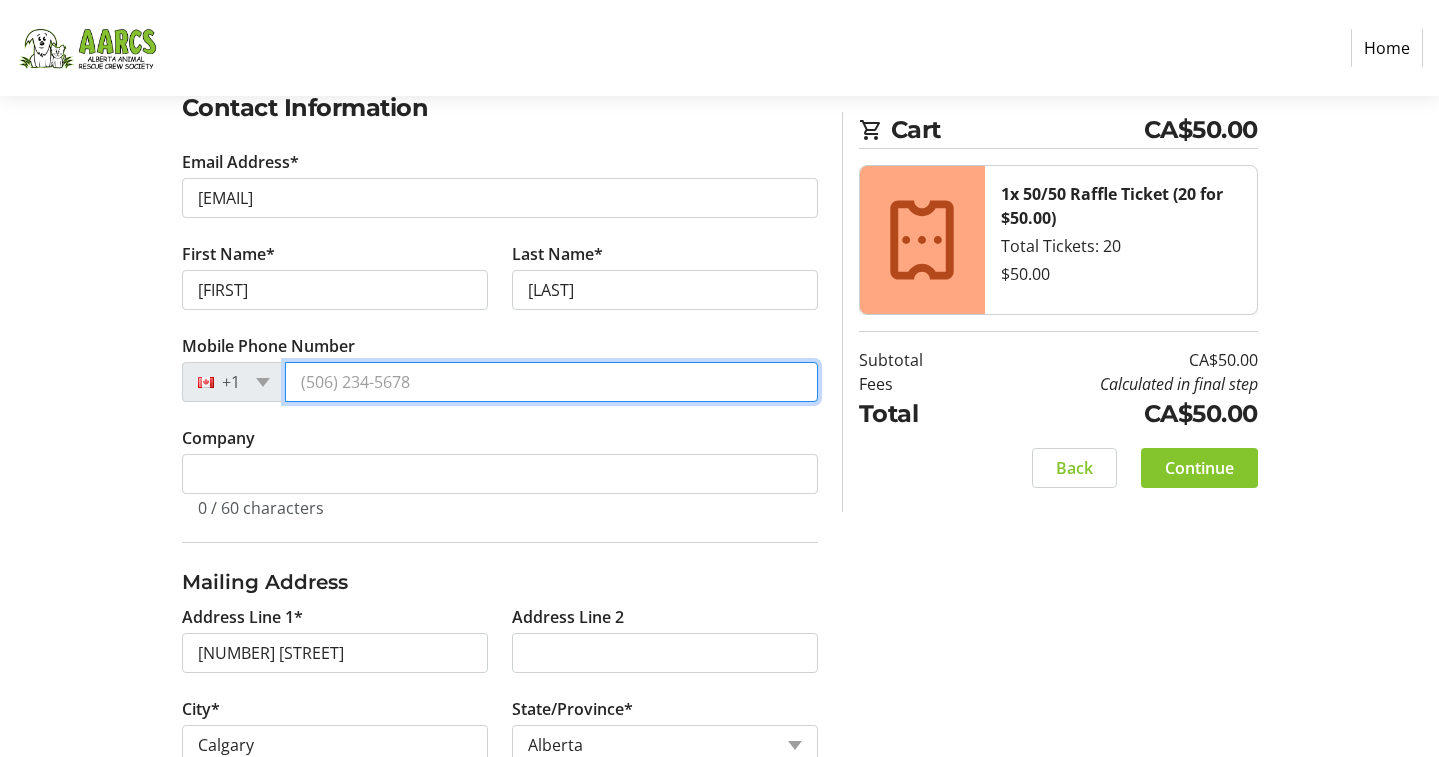 scroll, scrollTop: 353, scrollLeft: 0, axis: vertical 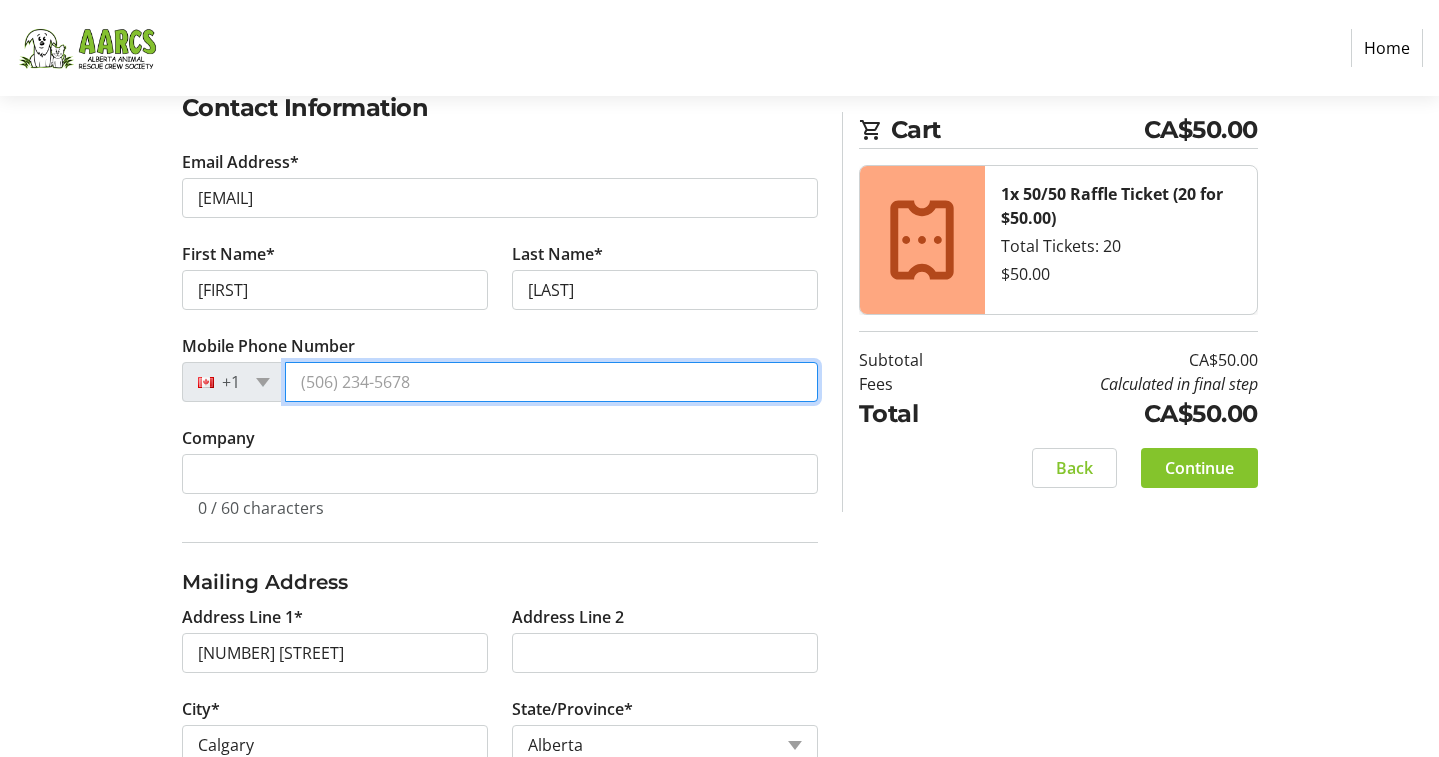 click on "Mobile Phone Number" at bounding box center [551, 382] 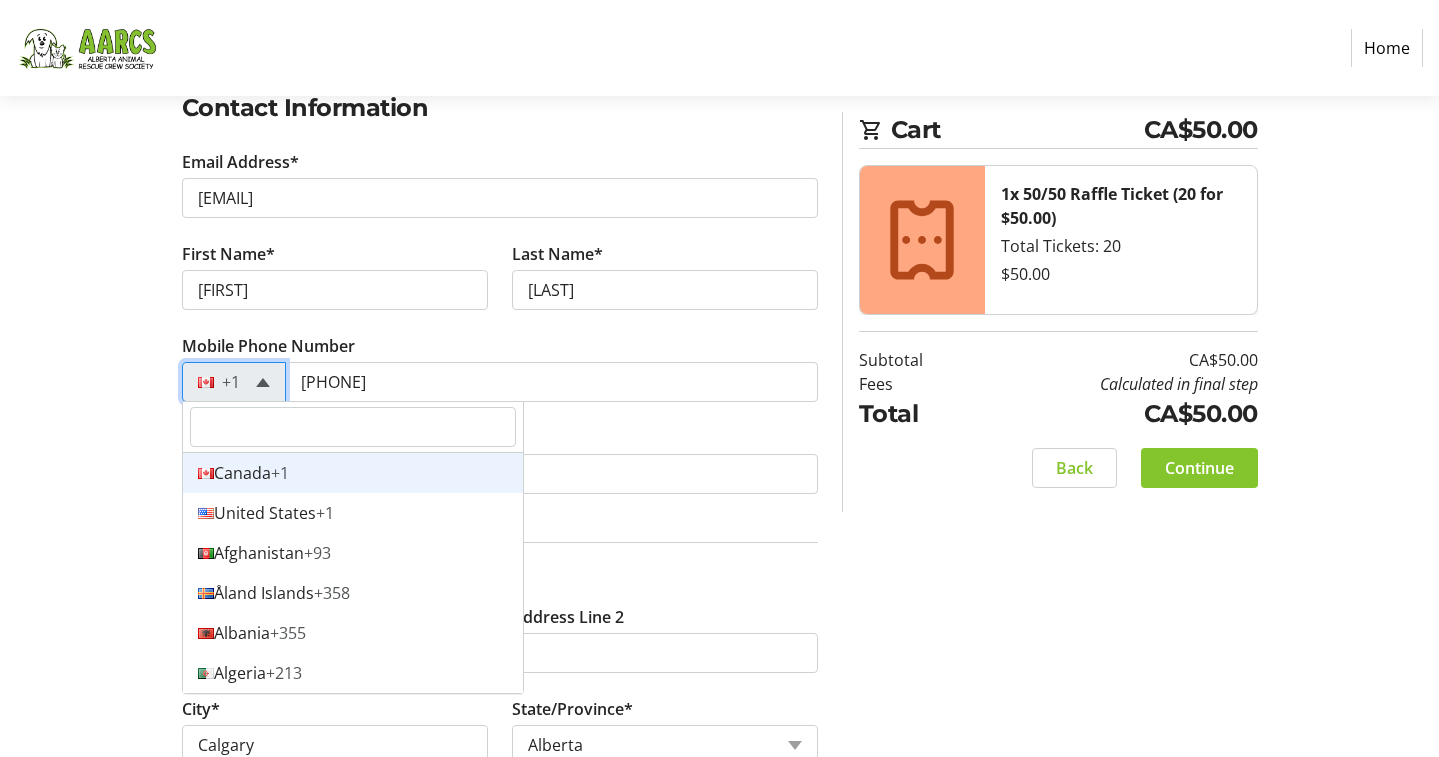 scroll, scrollTop: 0, scrollLeft: 0, axis: both 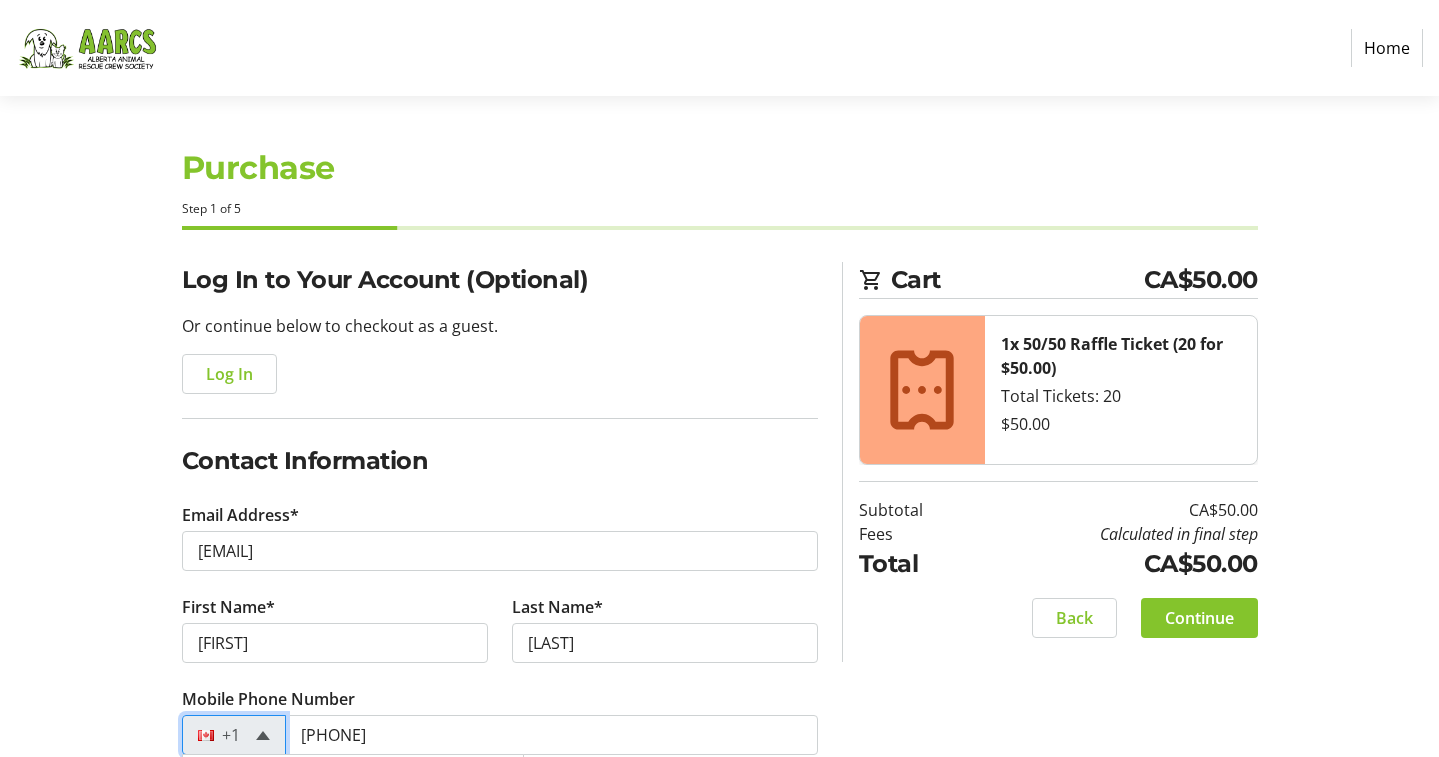click on "Contact Information Email Address* [EMAIL] First Name* [FIRST] Last Name* [LAST] Mobile Phone Number  [PHONE] Company  0 / 60 characters Mailing Address  Address Line 1*  [NUMBER] [STREET] Address Line 2   City*  [CITY] State/Province*  State or Province  State or Province   [PROVINCE]   [PROVINCE]   [PROVINCE]   [PROVINCE]   [PROVINCE]   [PROVINCE]   [PROVINCE]   [PROVINCE]   [PROVINCE]   [PROVINCE]   [PROVINCE]   [PROVINCE]   [PROVINCE]   Zip Code/Postal Code*  [POSTAL_CODE] Country*  Country Country  Afghanistan   Åland Islands   Albania   Algeria   American Samoa   Andorra   Angola   Anguilla   Antarctica   Antigua and Barbuda   Argentina   Armenia   Aruba   Australia   Austria   Azerbaijan   The Bahamas   Bahrain   Bangladesh   Barbados   Belarus   Belgium   Belize   Benin   Bermuda   Bhutan   Bolivia   Bonaire   Bosnia and Herzegovina   Botswana   Brazil" 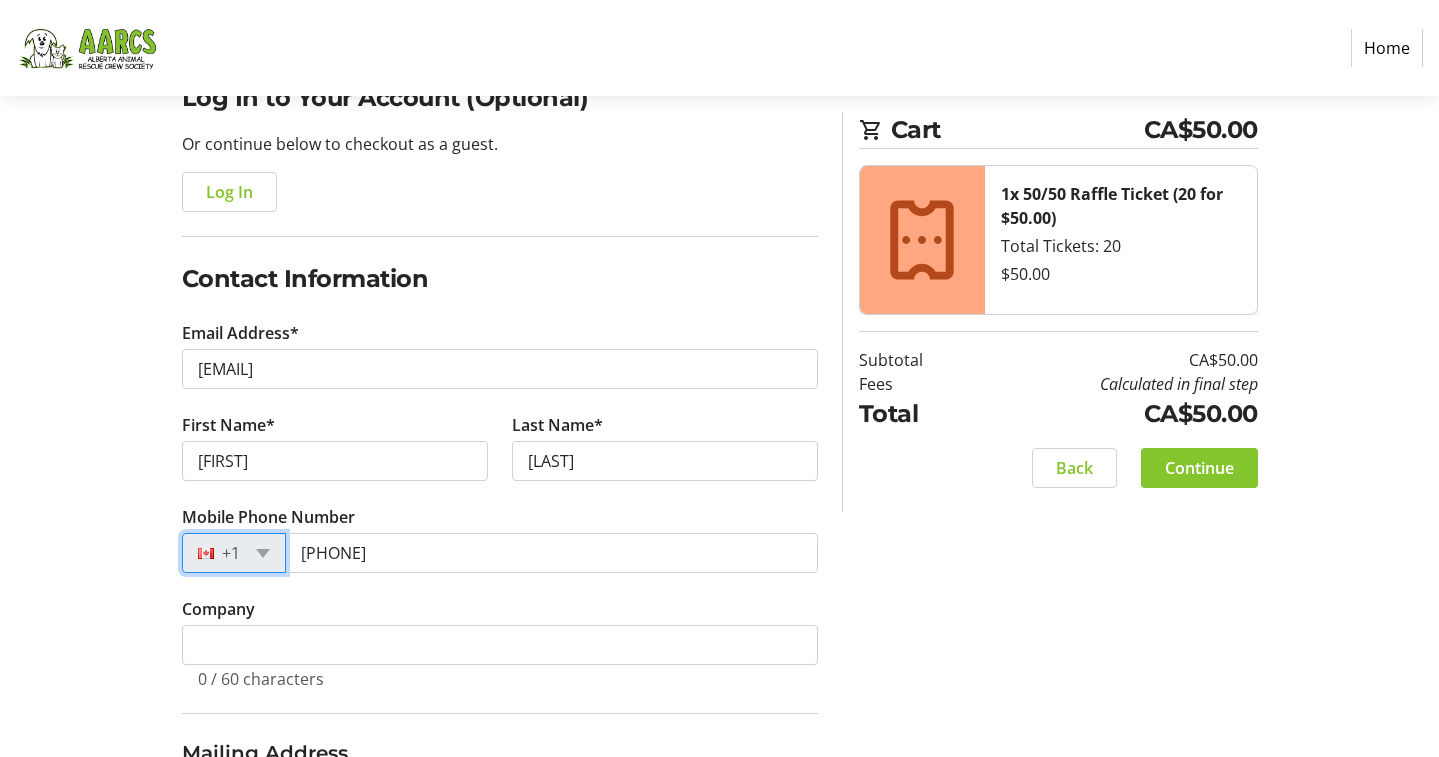 scroll, scrollTop: 208, scrollLeft: 0, axis: vertical 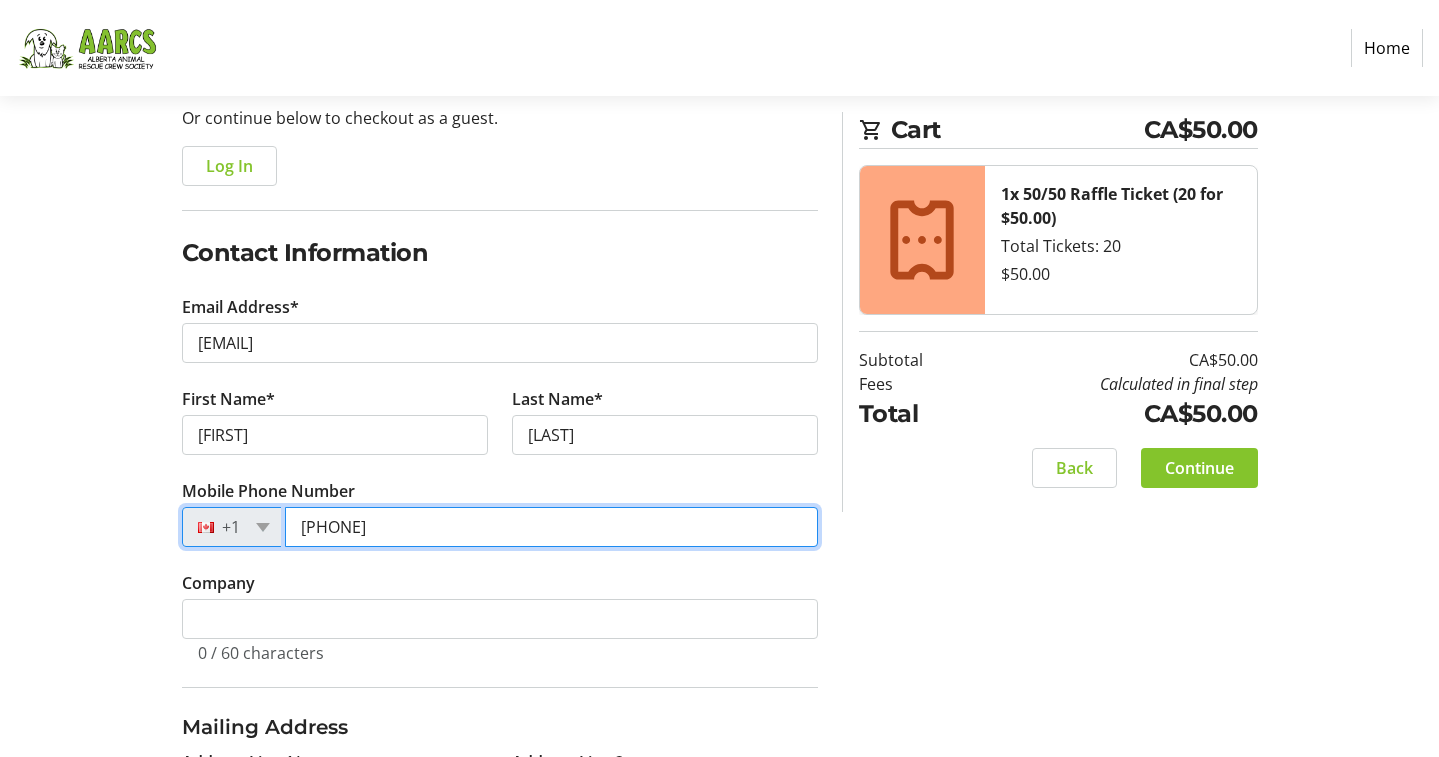 click on "[PHONE]" at bounding box center (551, 527) 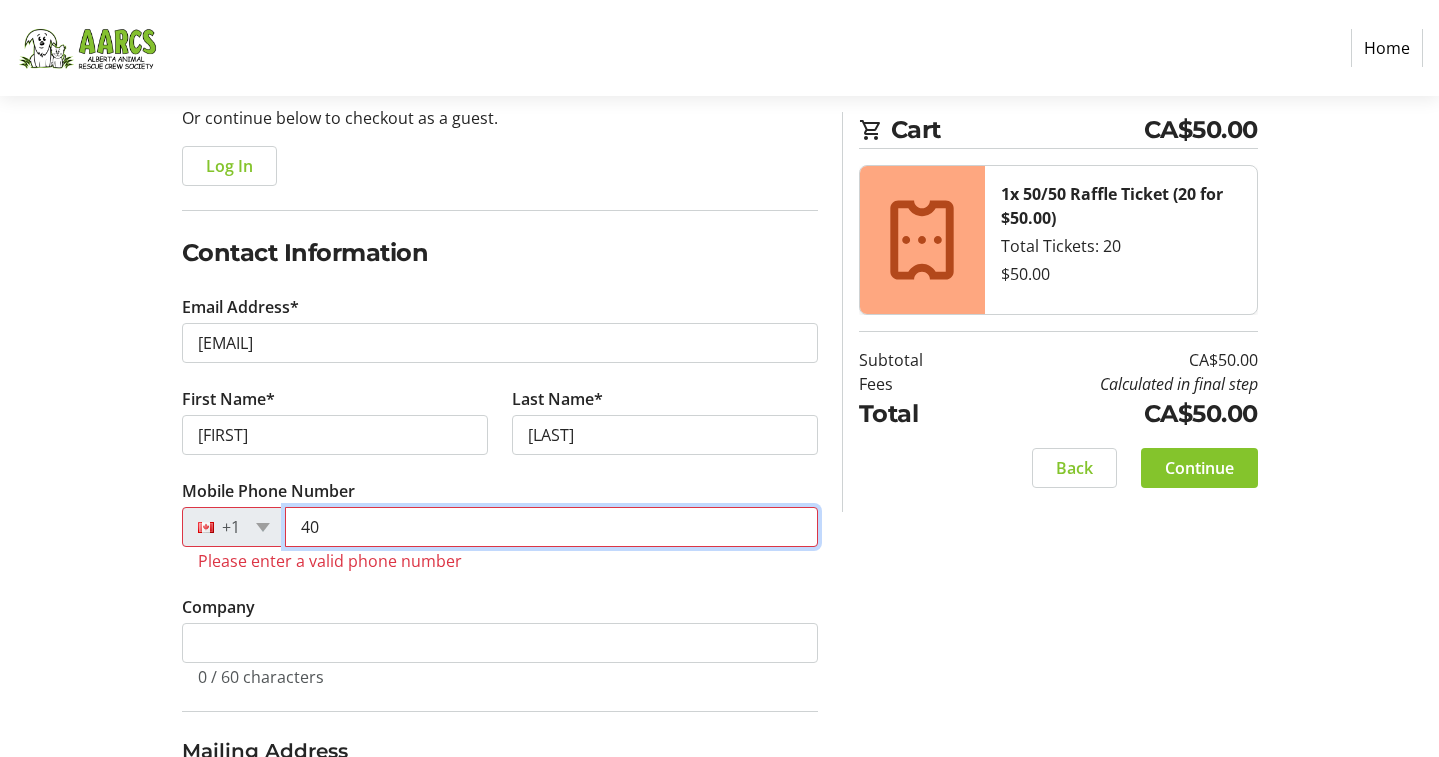 type on "4" 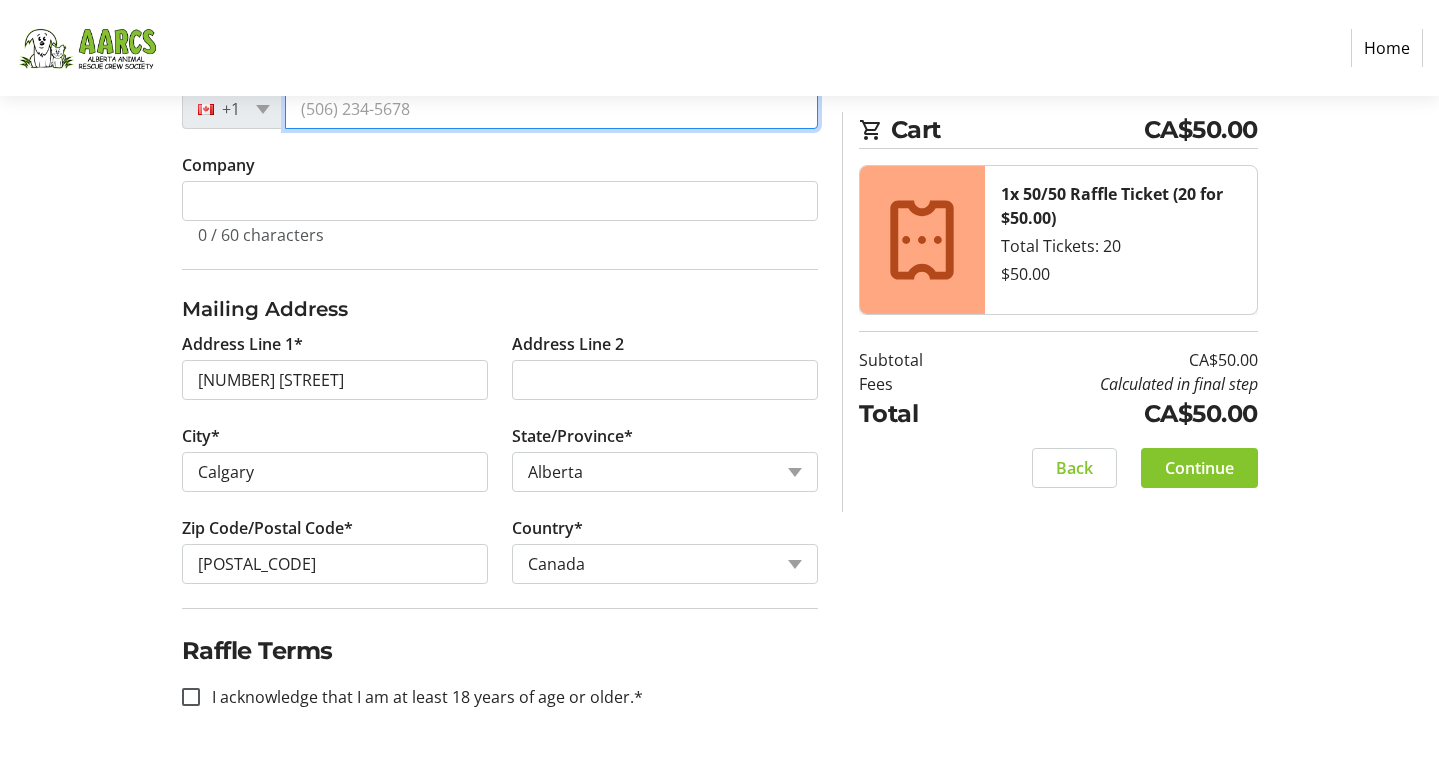 scroll, scrollTop: 626, scrollLeft: 0, axis: vertical 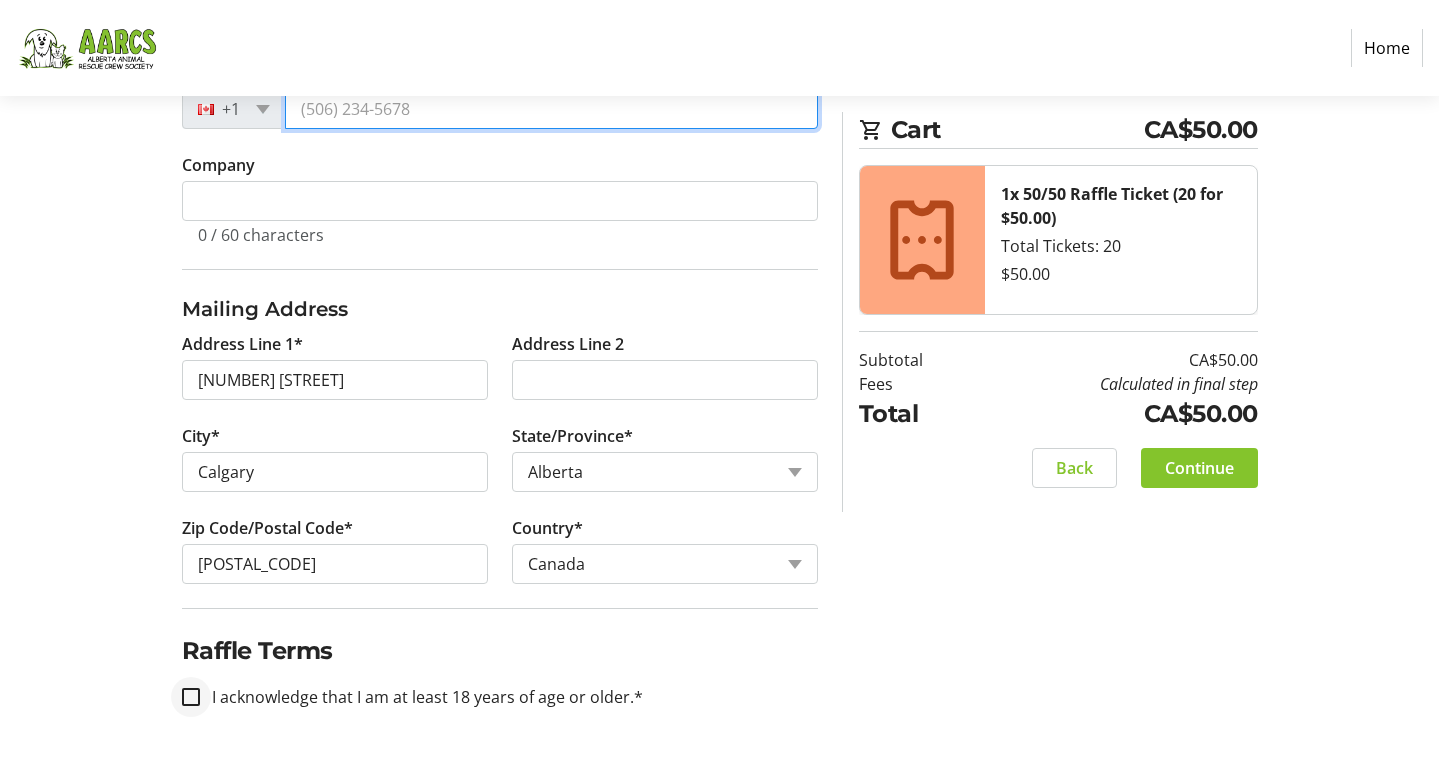 type 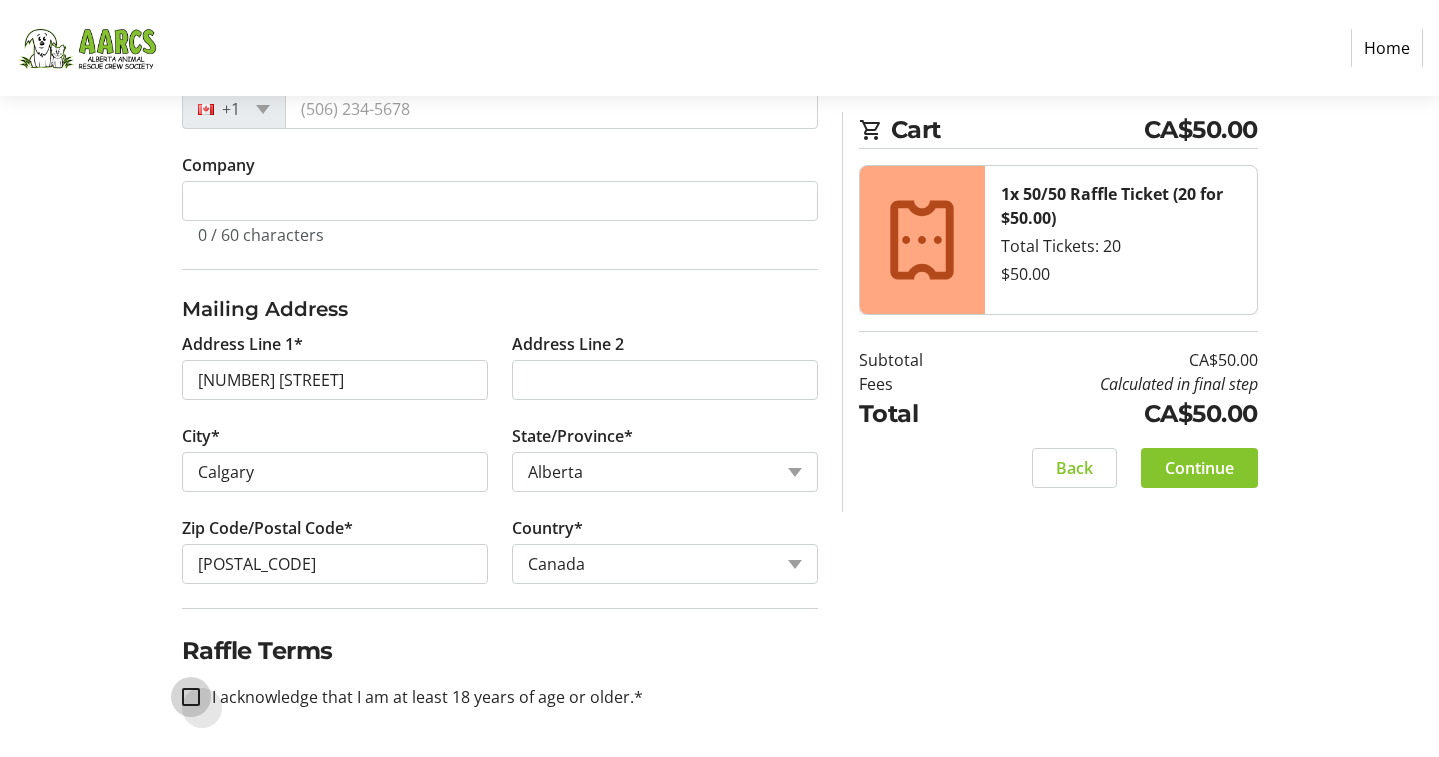 click on "I acknowledge that I am at least 18 years of age or older.*" at bounding box center (191, 697) 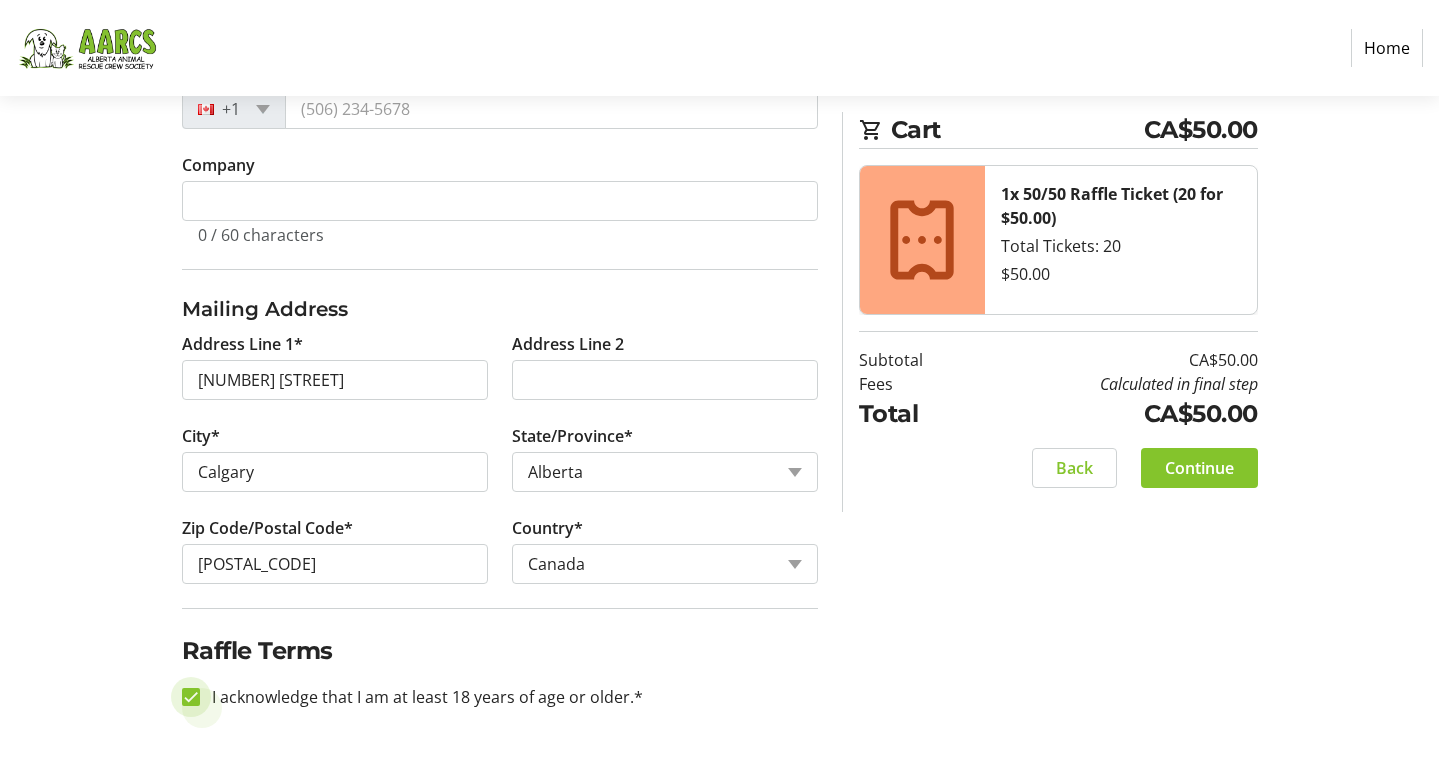 checkbox on "true" 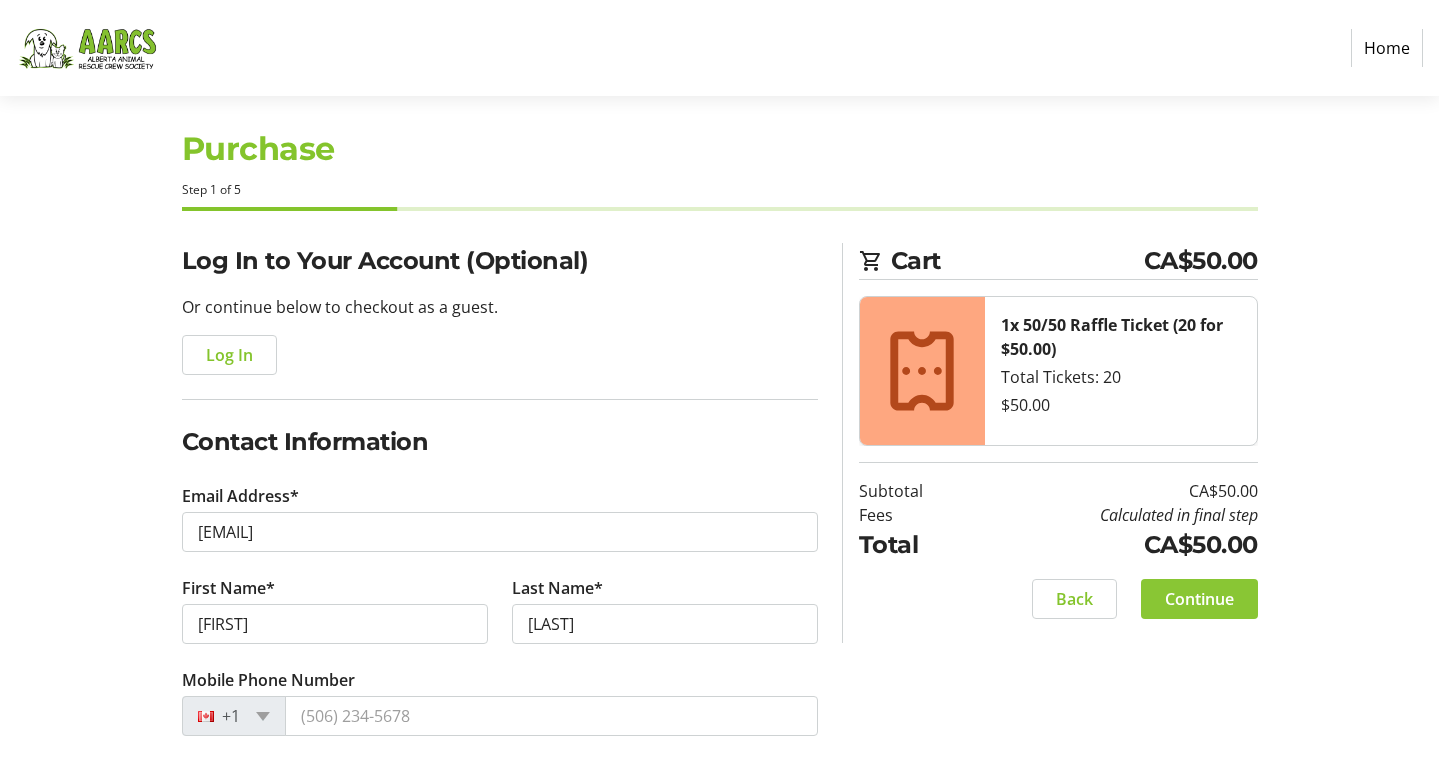 scroll, scrollTop: 27, scrollLeft: 0, axis: vertical 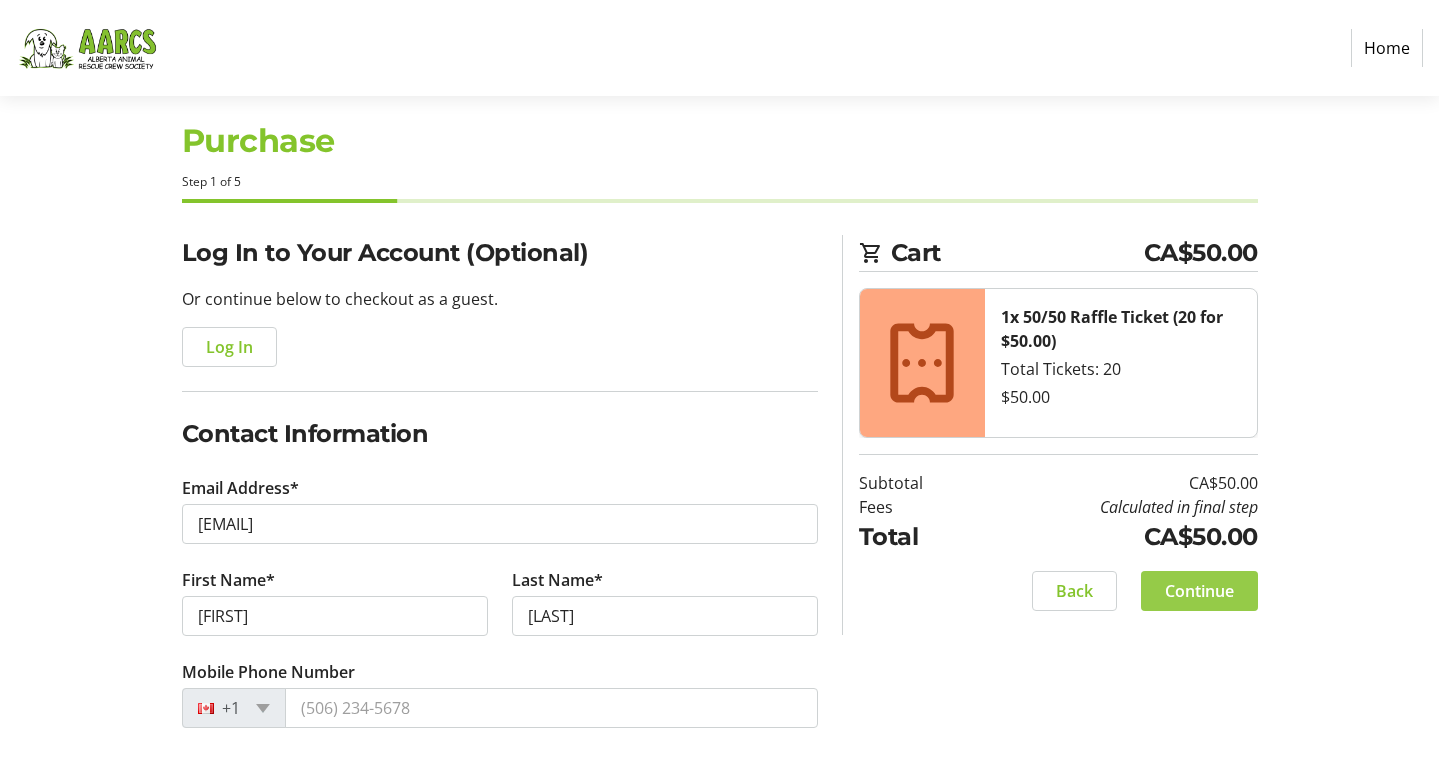 click on "Continue" 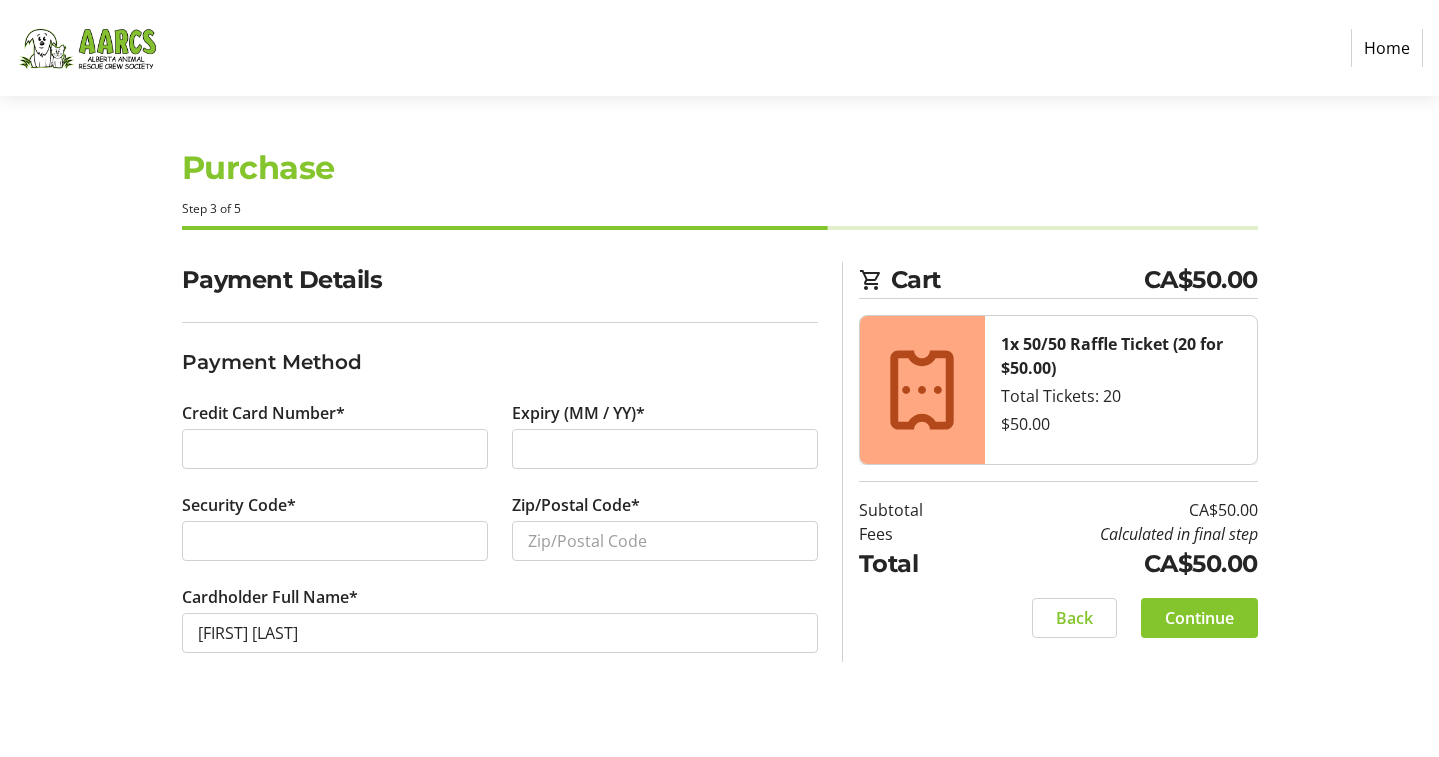 scroll, scrollTop: 0, scrollLeft: 0, axis: both 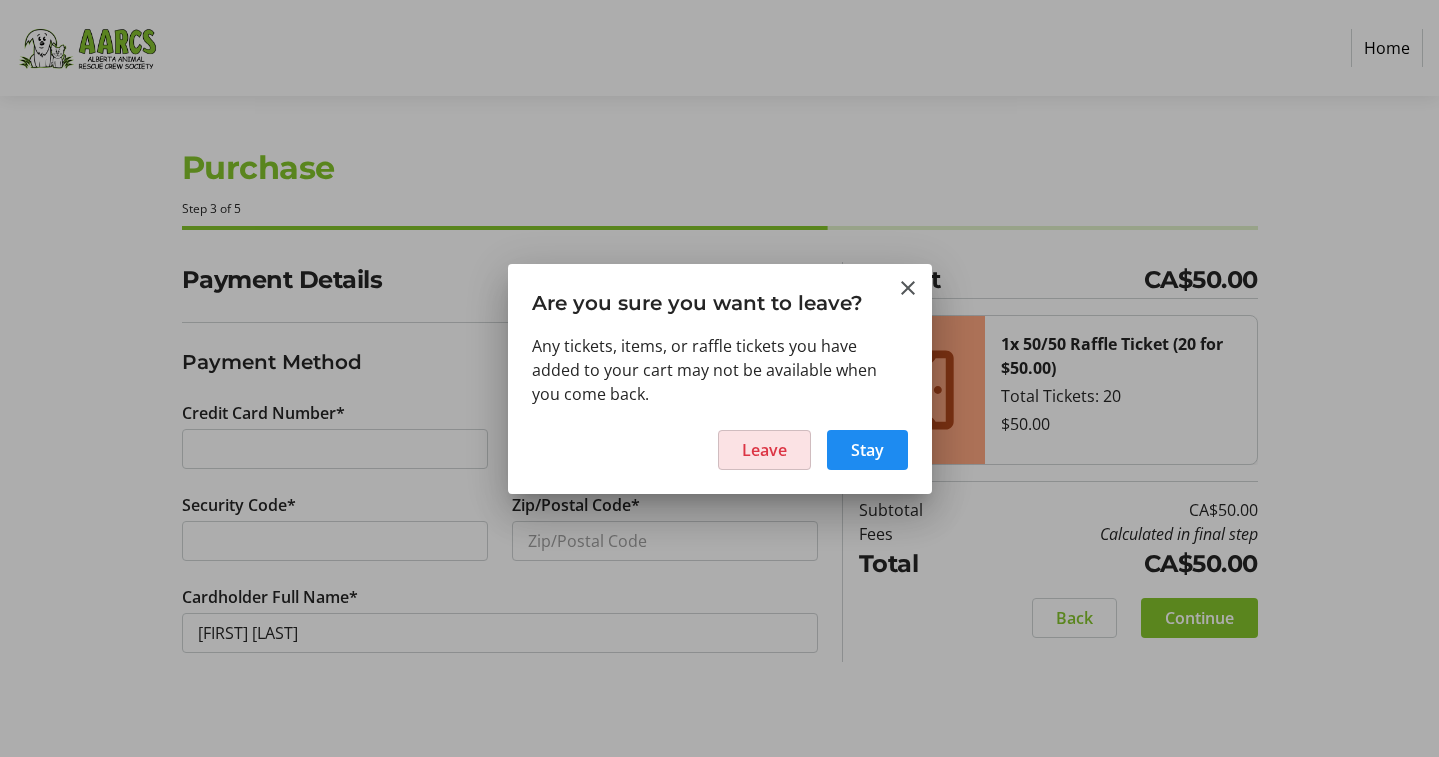 click at bounding box center (764, 450) 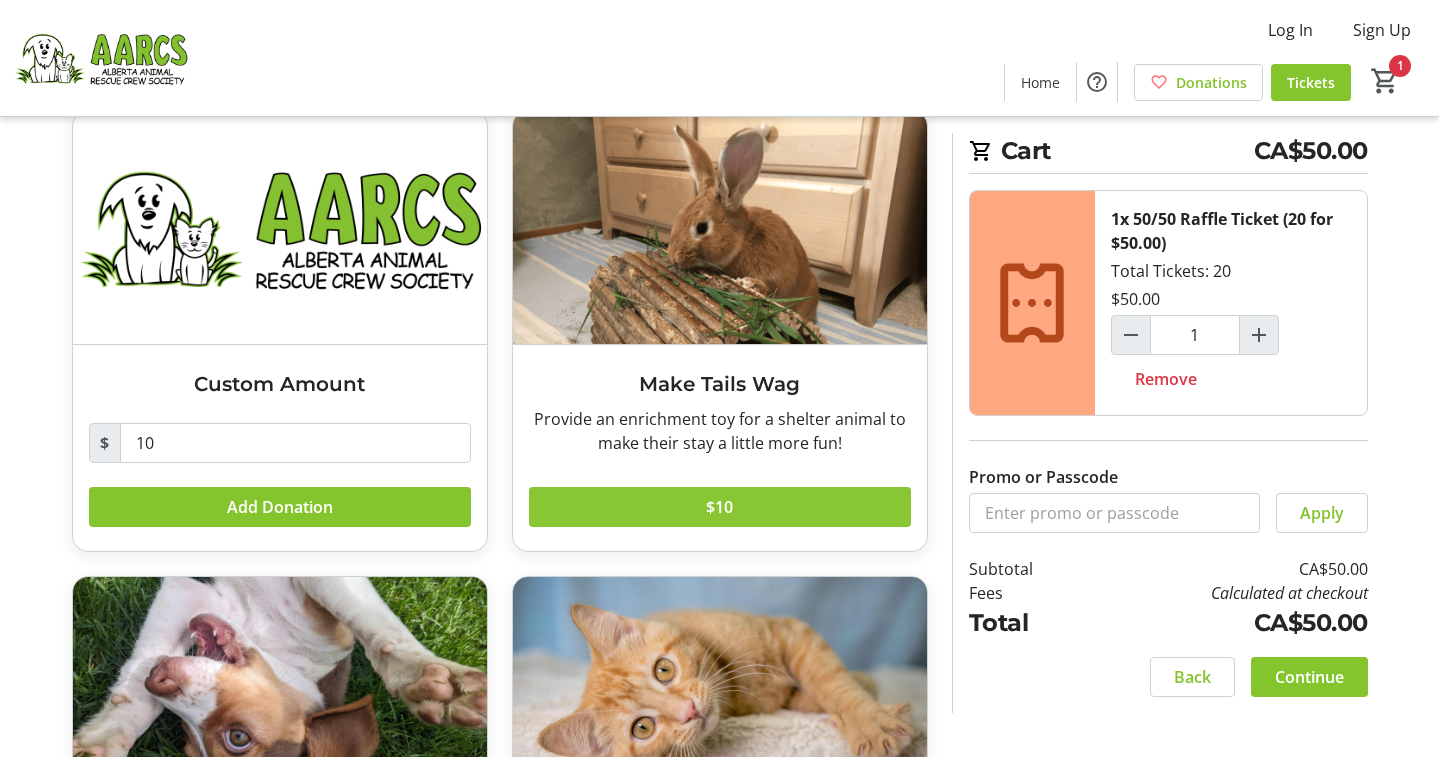 scroll, scrollTop: 116, scrollLeft: 0, axis: vertical 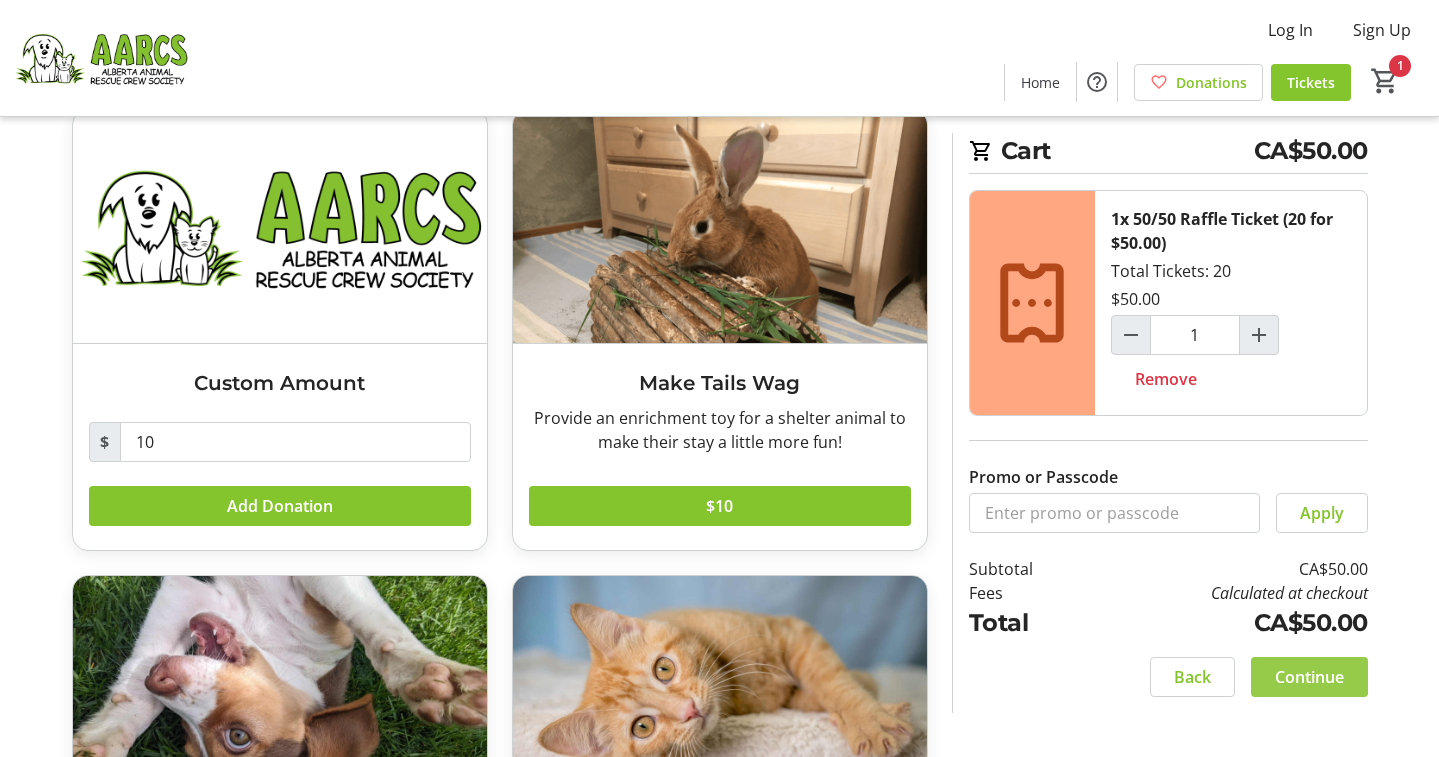 click on "Continue" 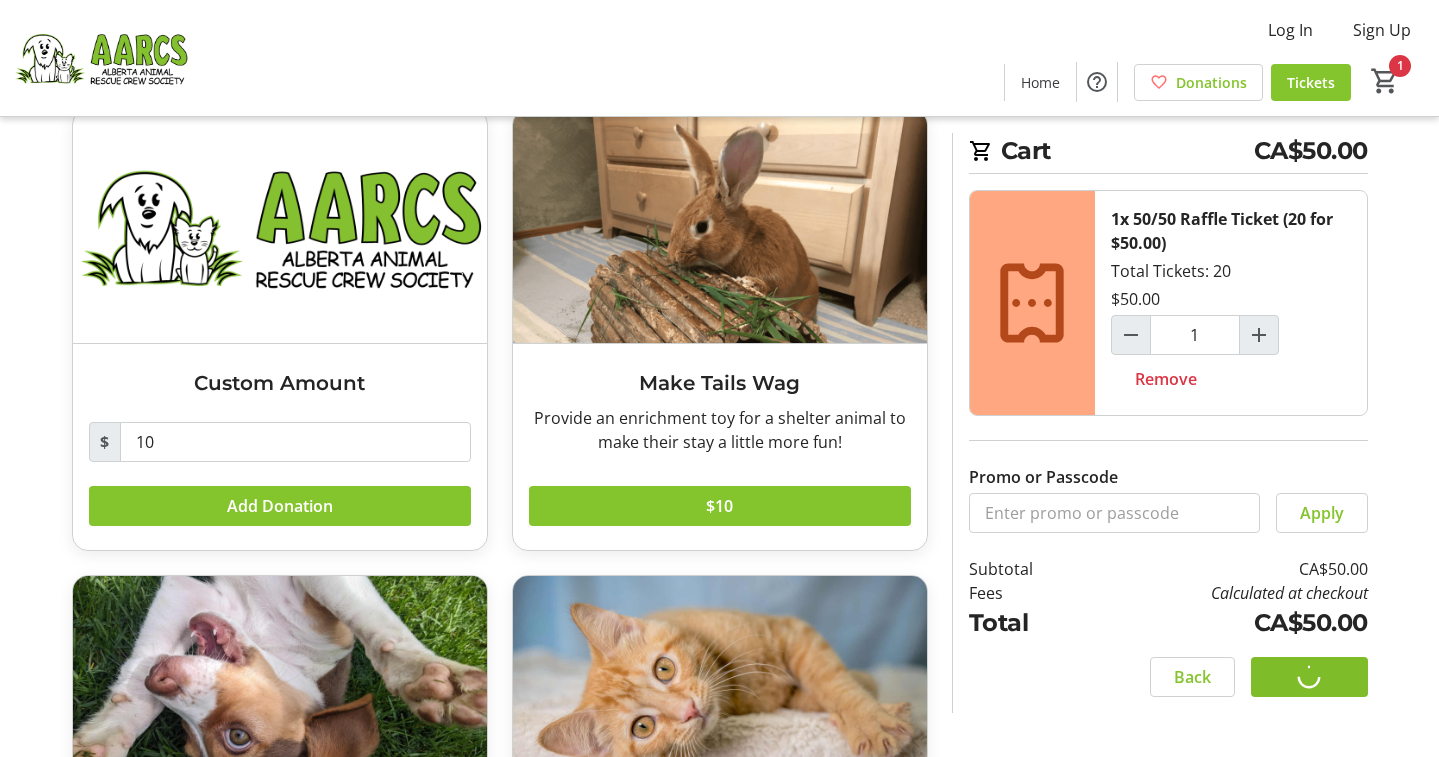 scroll, scrollTop: 0, scrollLeft: 0, axis: both 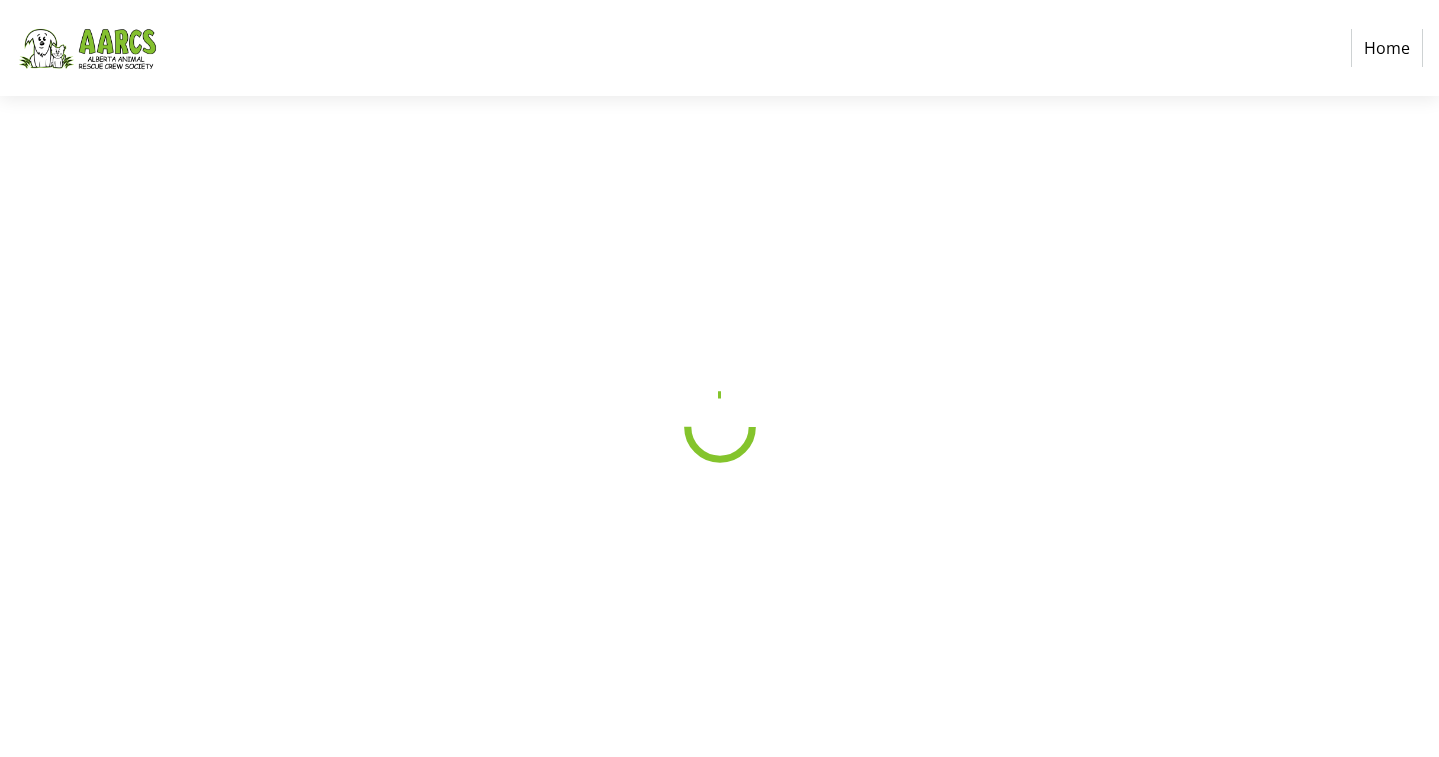 select on "CA" 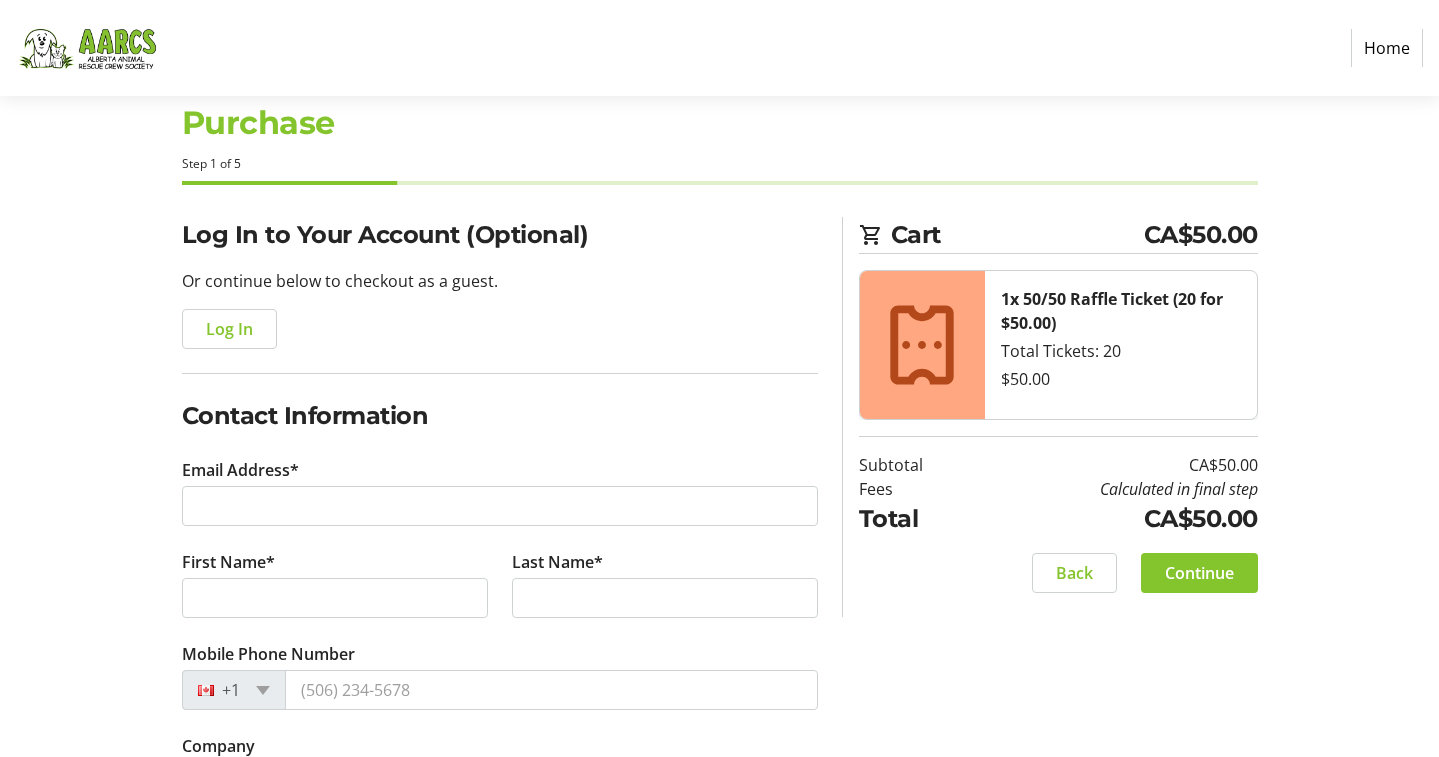 scroll, scrollTop: 53, scrollLeft: 0, axis: vertical 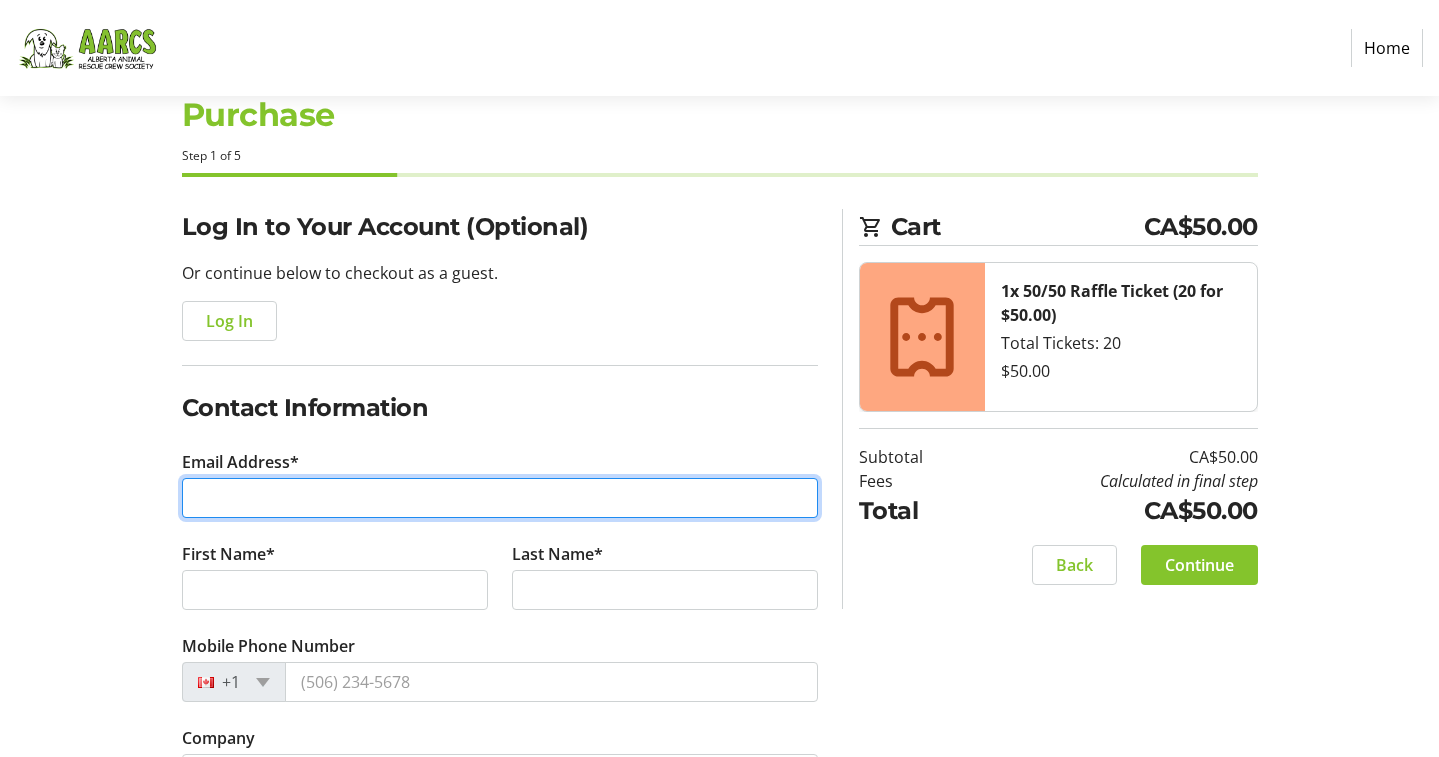 type on "b" 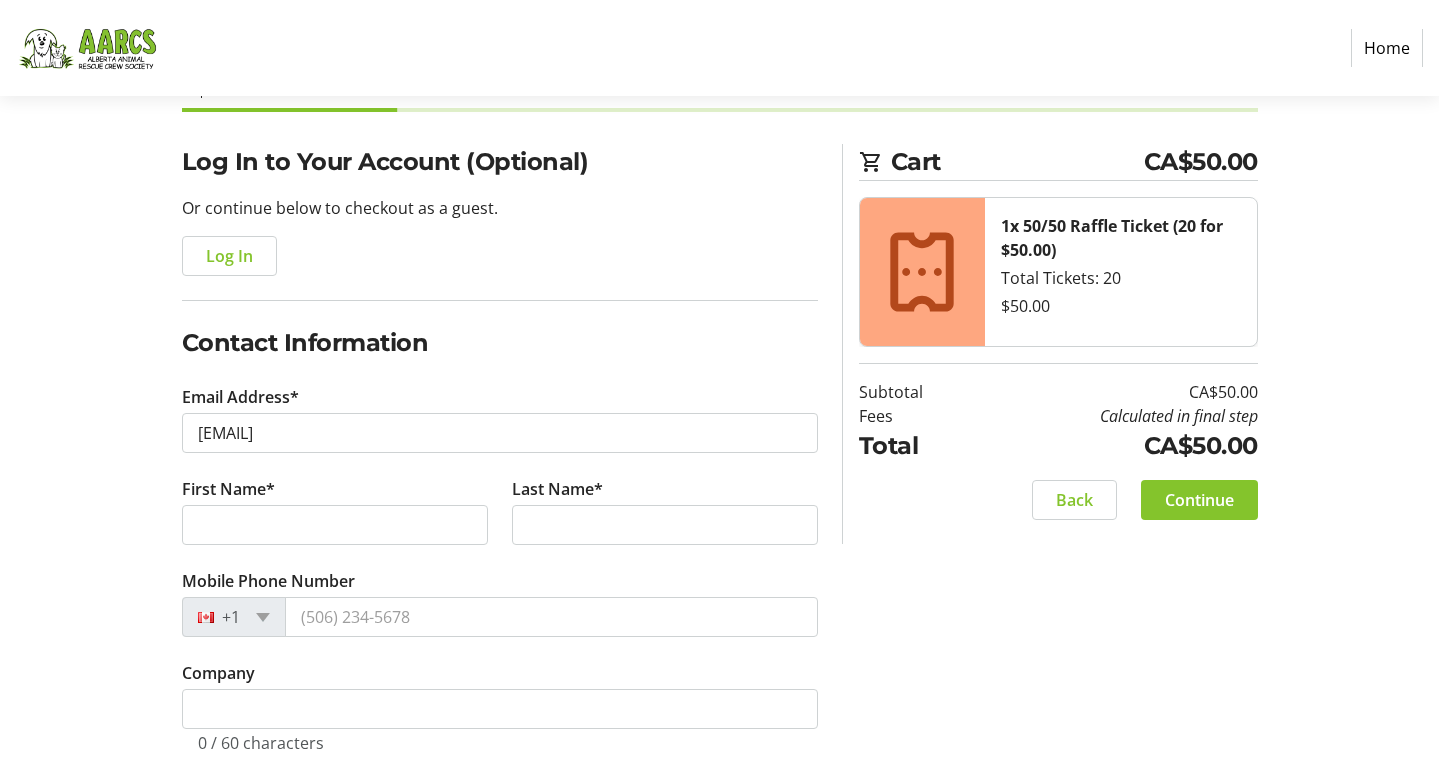 scroll, scrollTop: 119, scrollLeft: 0, axis: vertical 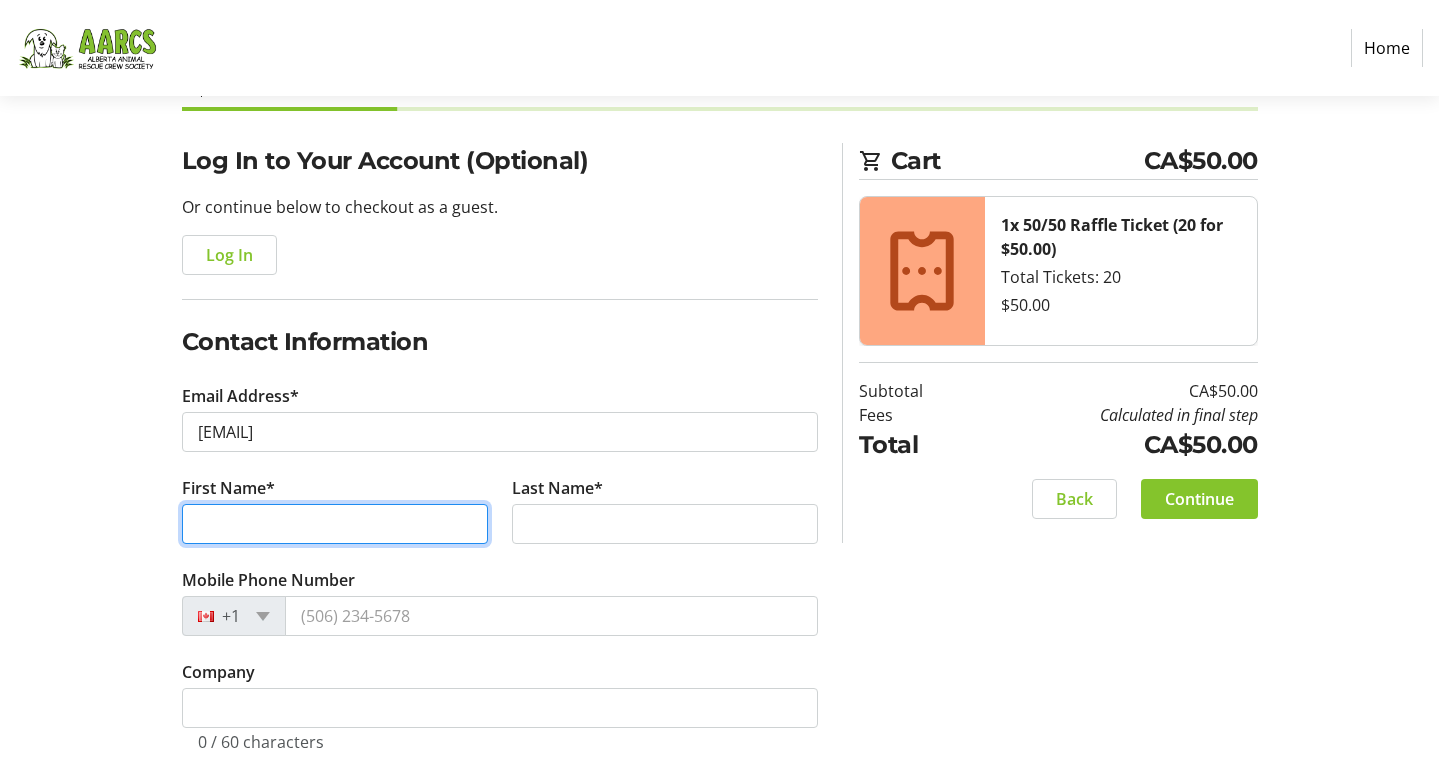 type on "b" 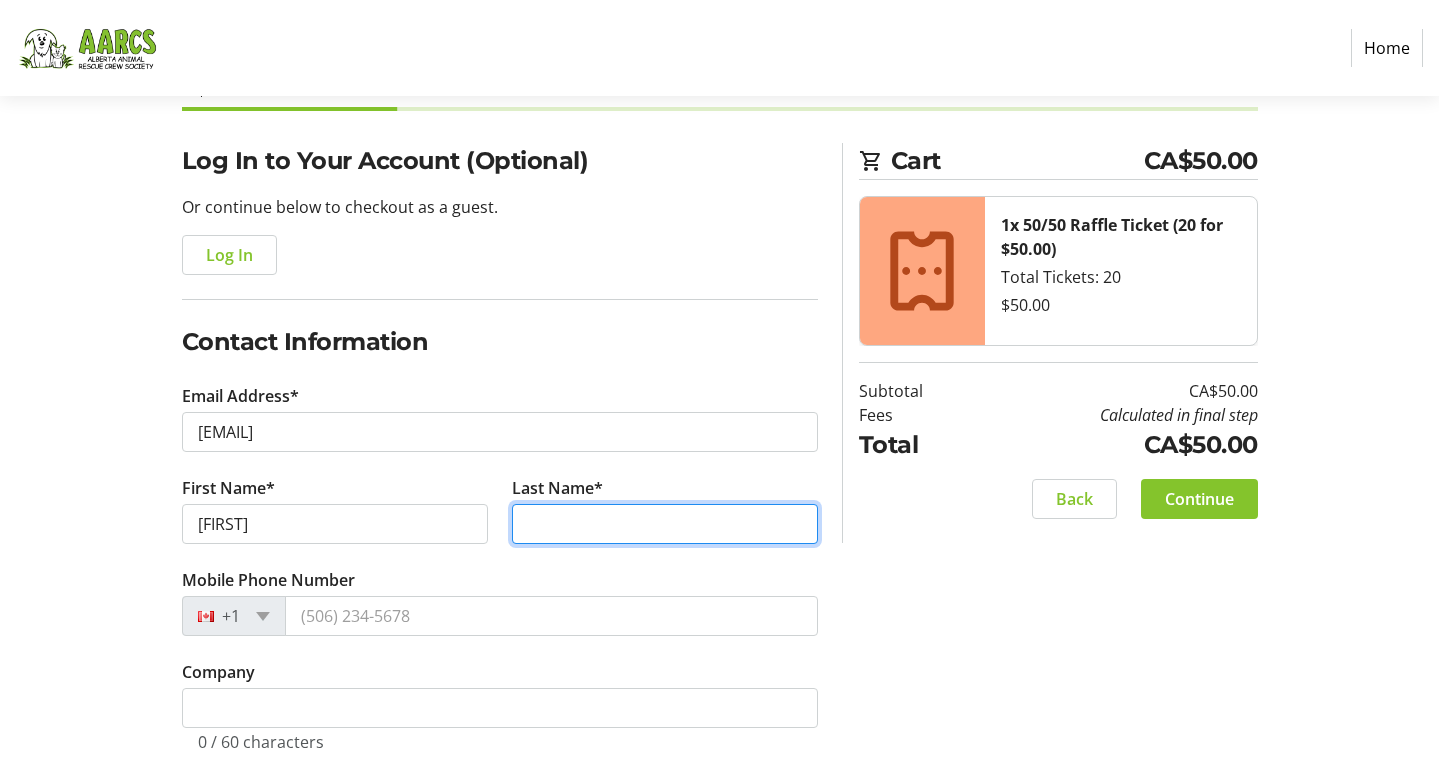 type on "[LAST]" 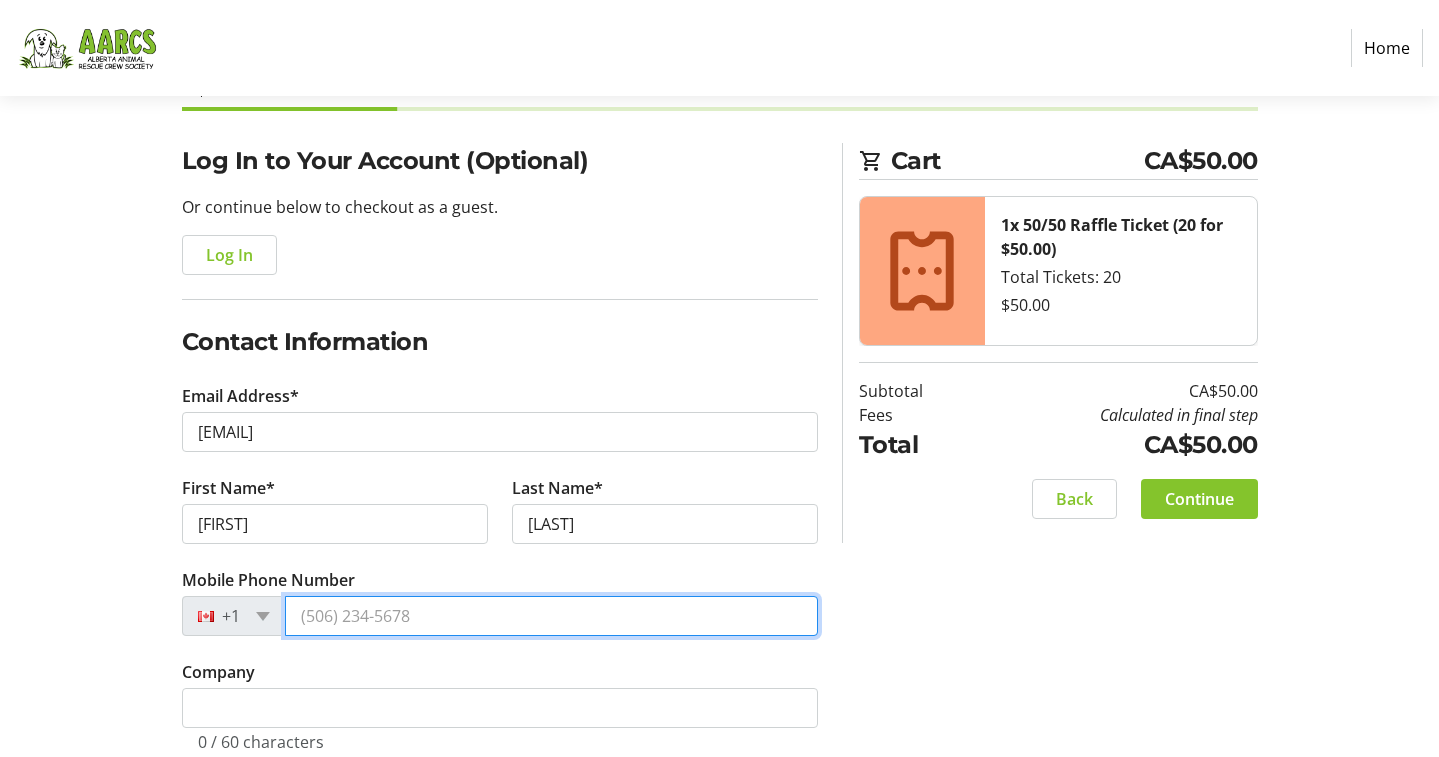 type on "[PHONE]" 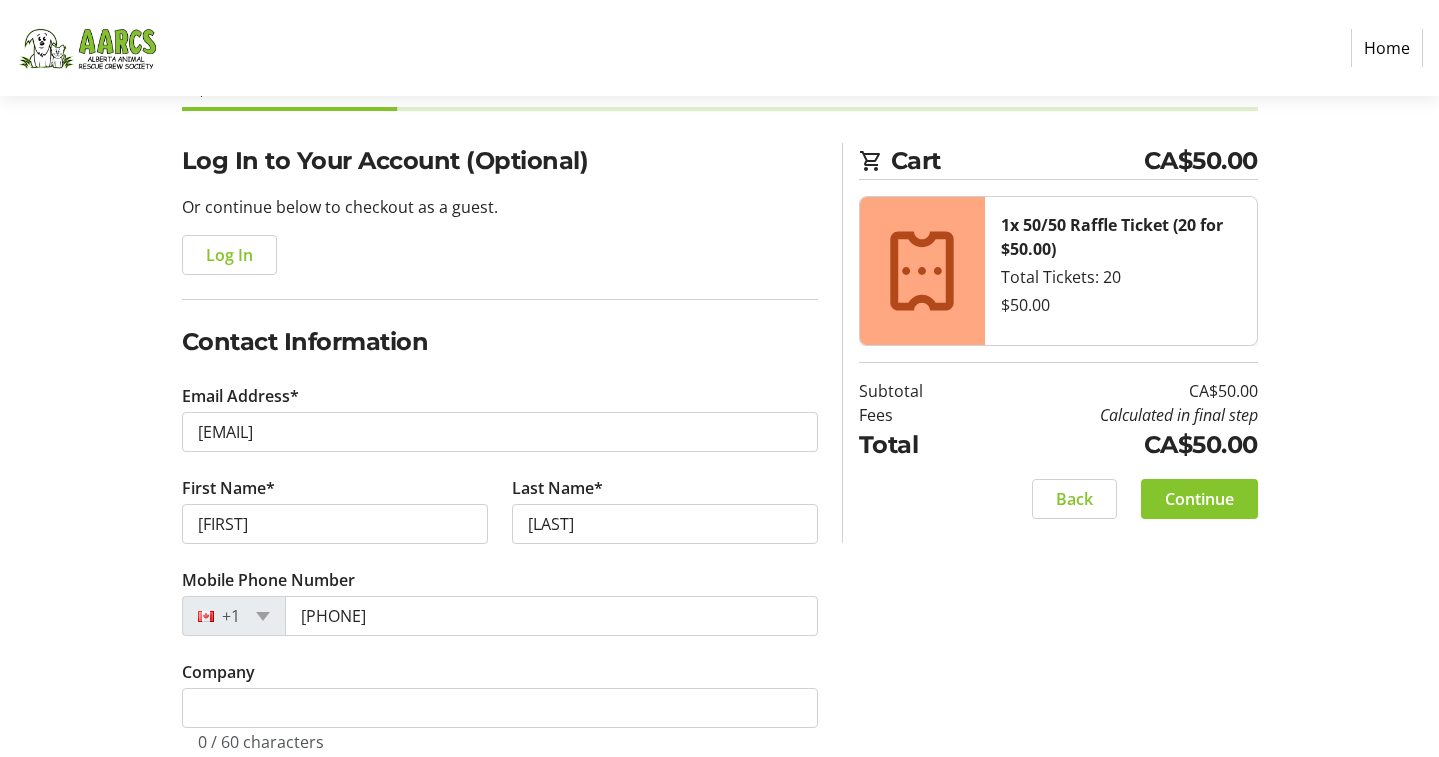 type on "[NUMBER] [STREET]" 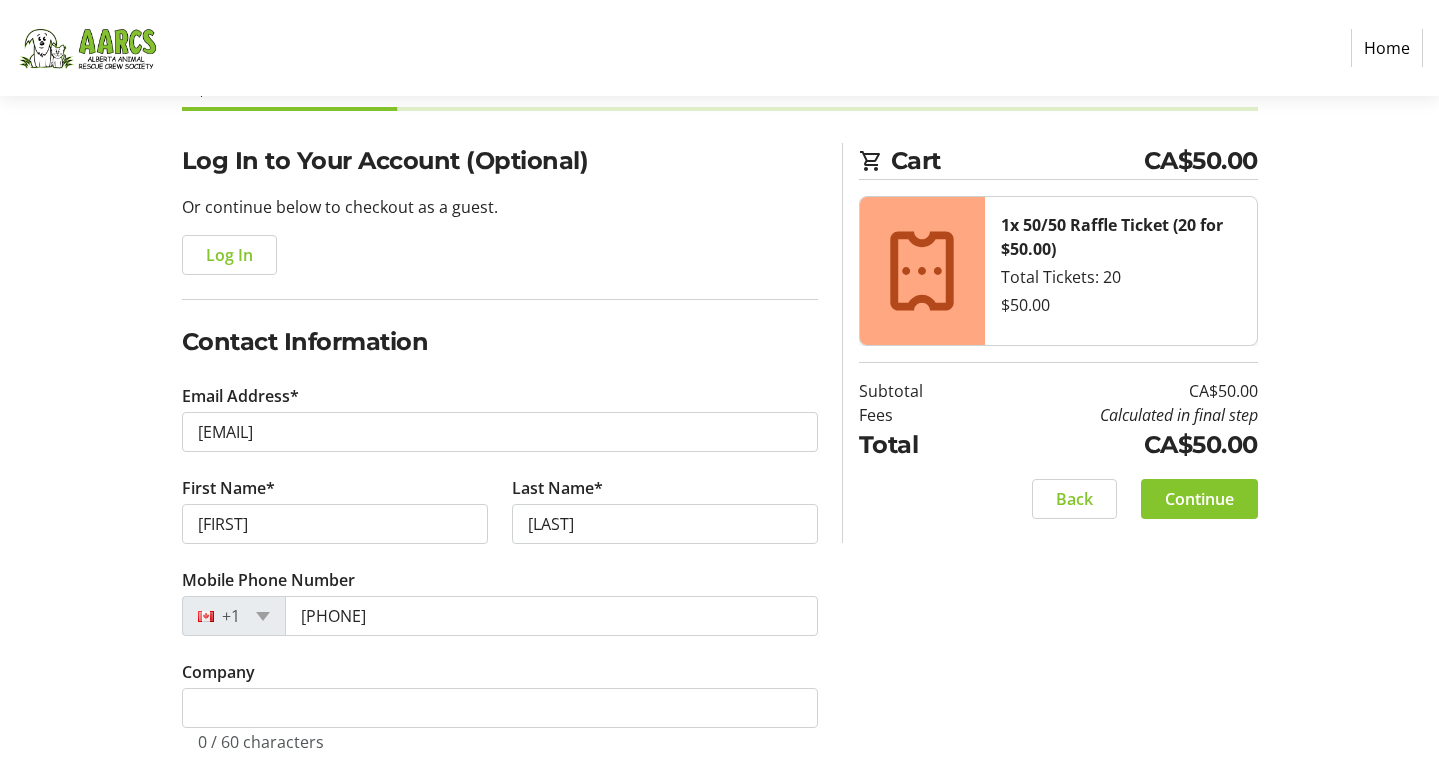 type on "Calgary" 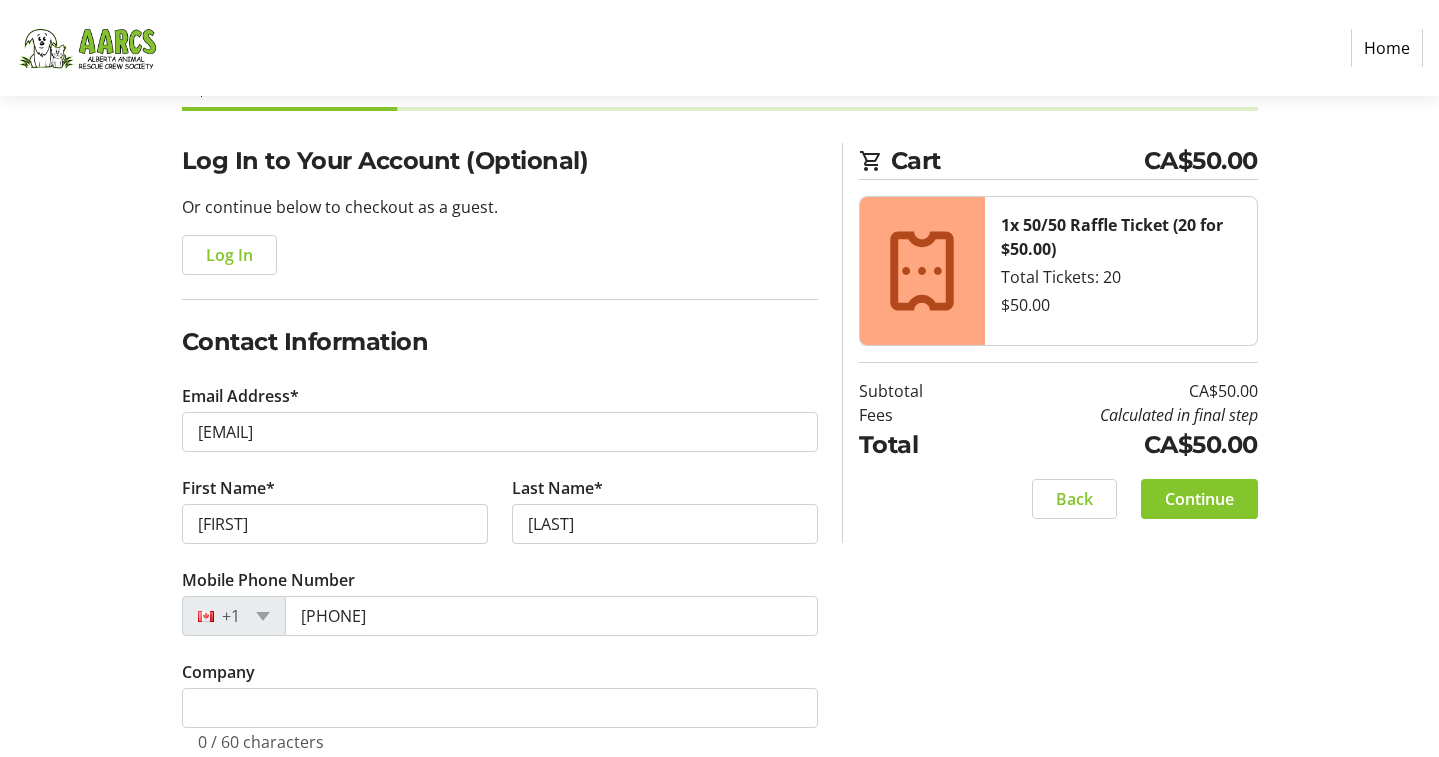 type on "[POSTAL_CODE]" 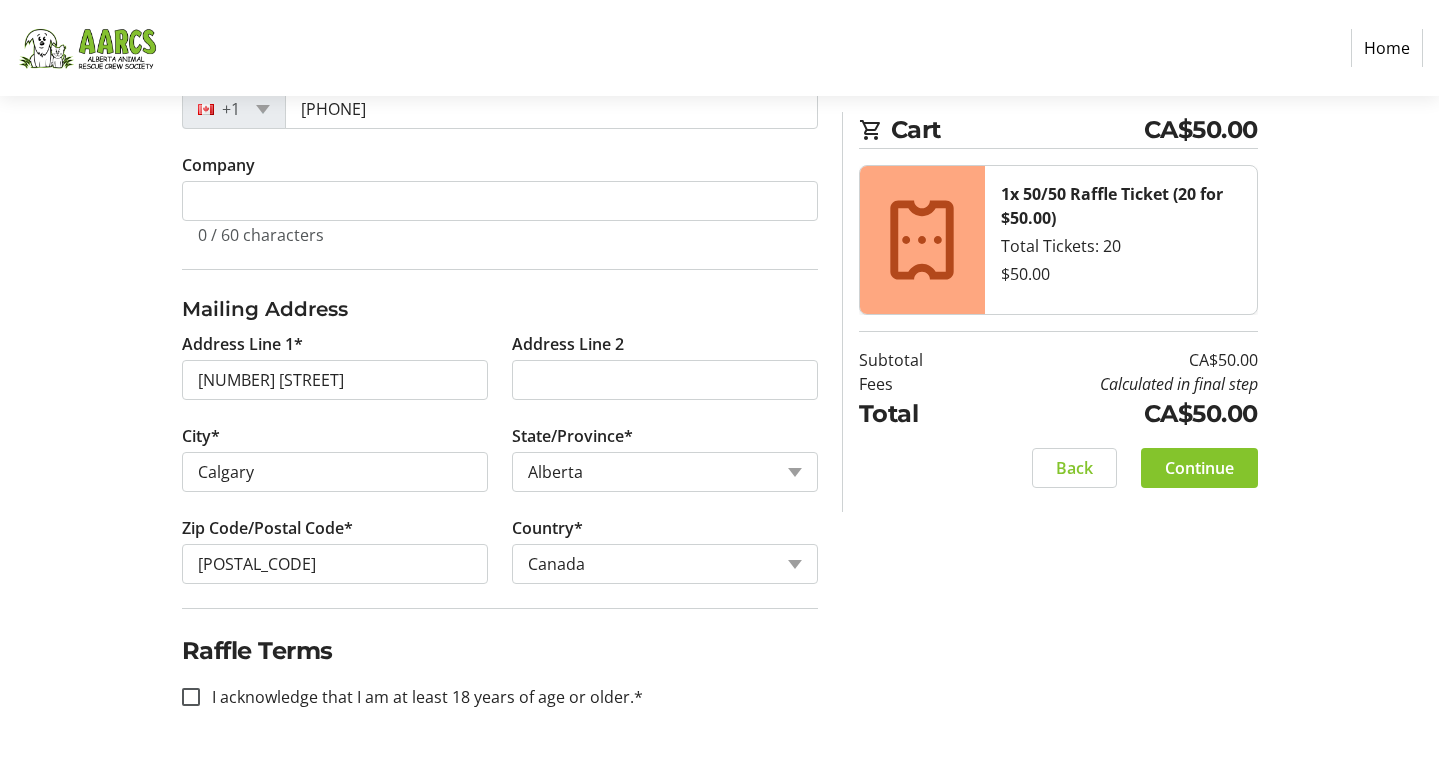 scroll, scrollTop: 626, scrollLeft: 0, axis: vertical 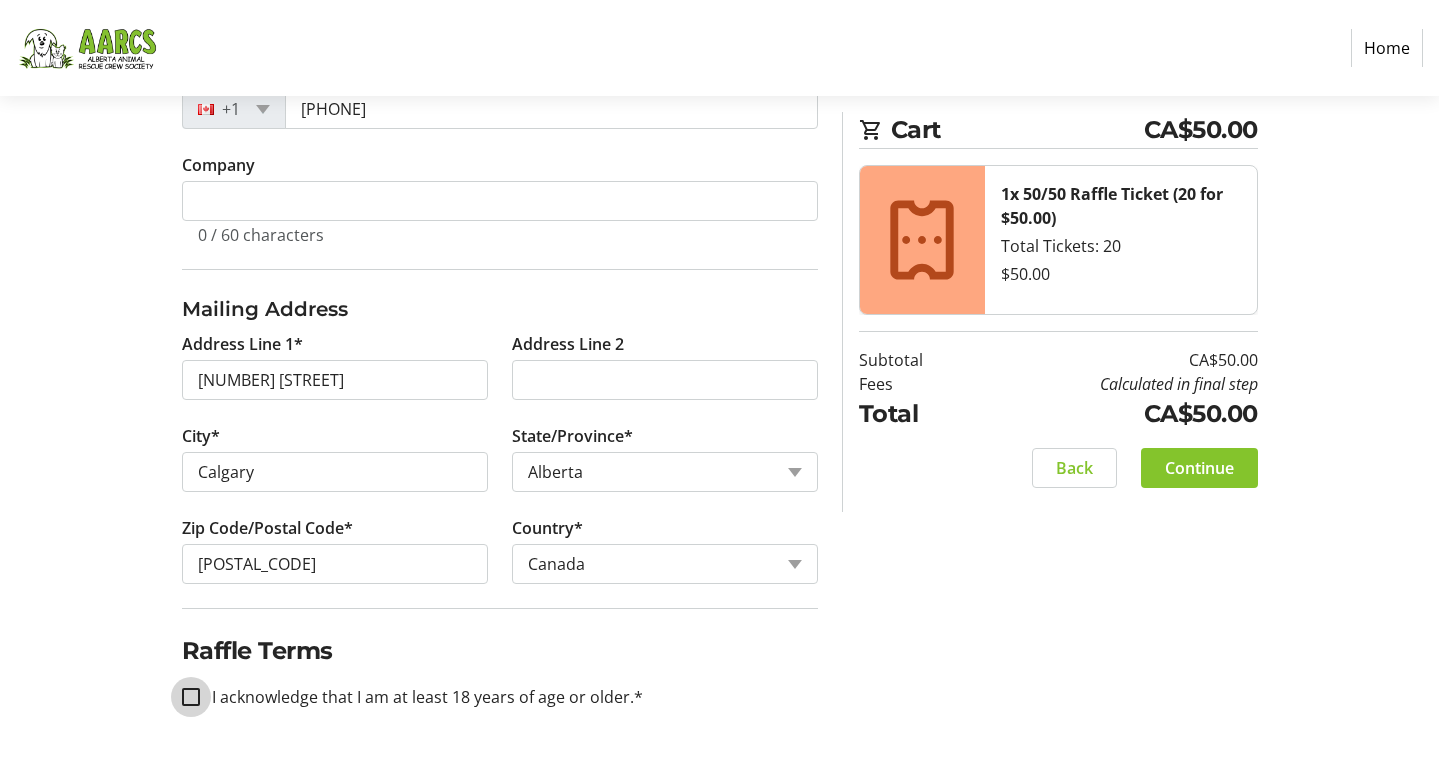 click on "I acknowledge that I am at least 18 years of age or older.*" at bounding box center [191, 697] 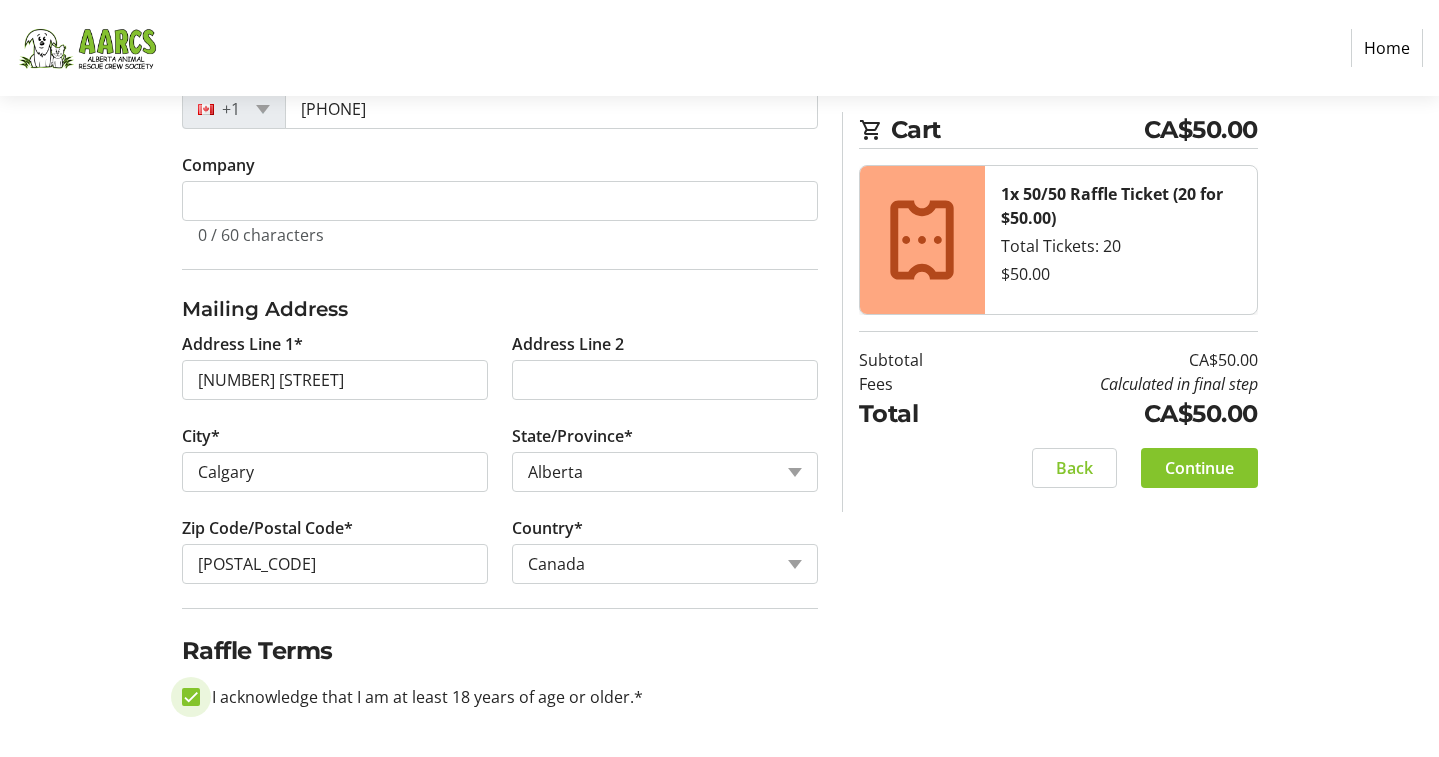 checkbox on "true" 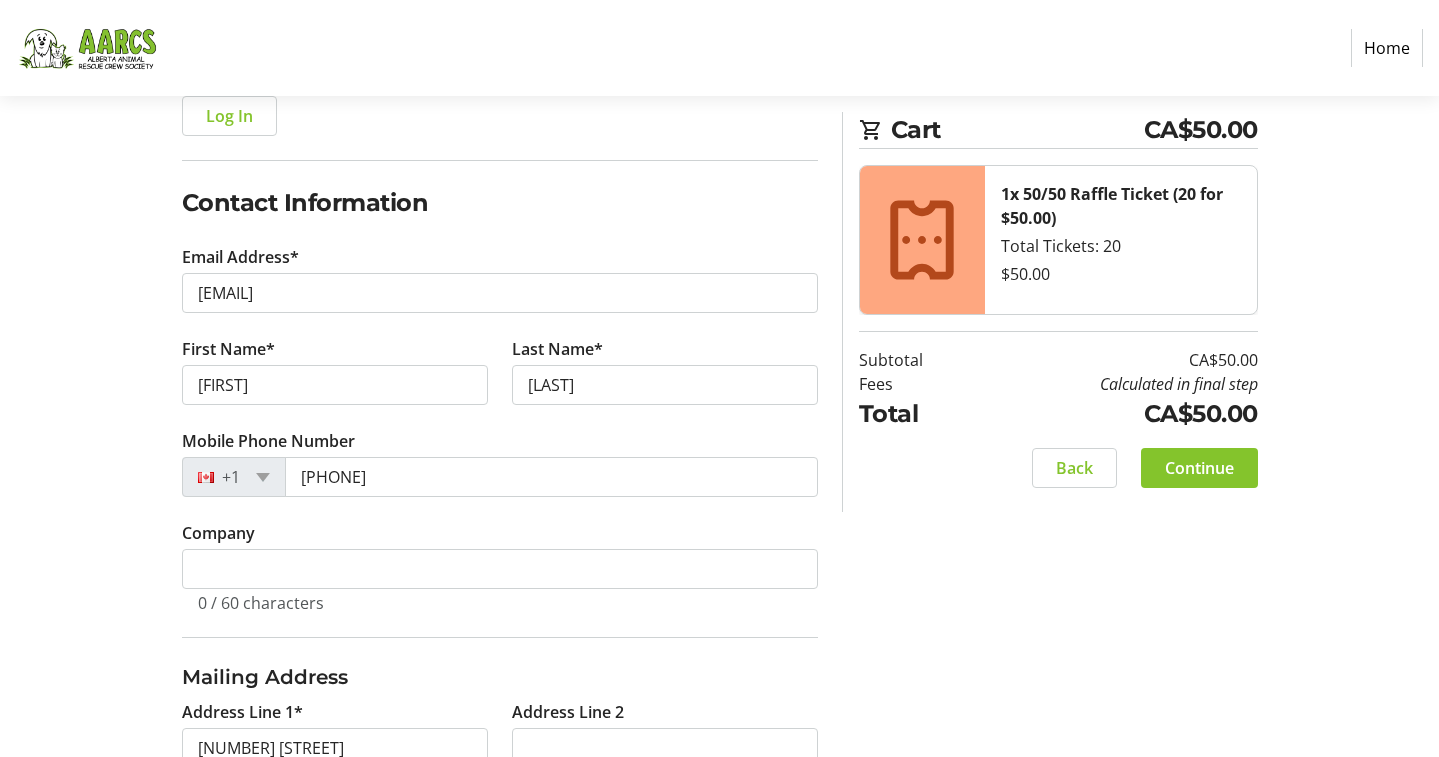 scroll, scrollTop: 244, scrollLeft: 0, axis: vertical 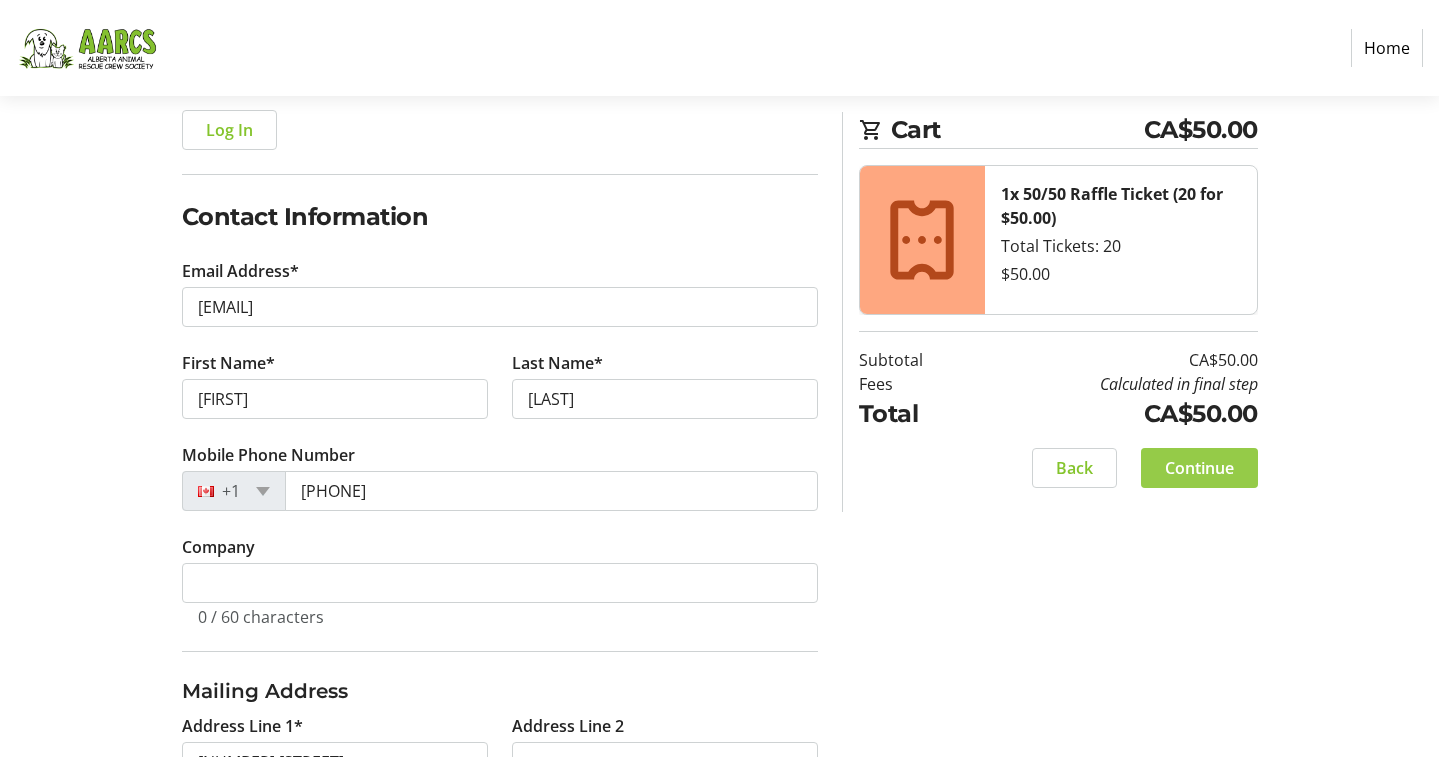 click on "Continue" 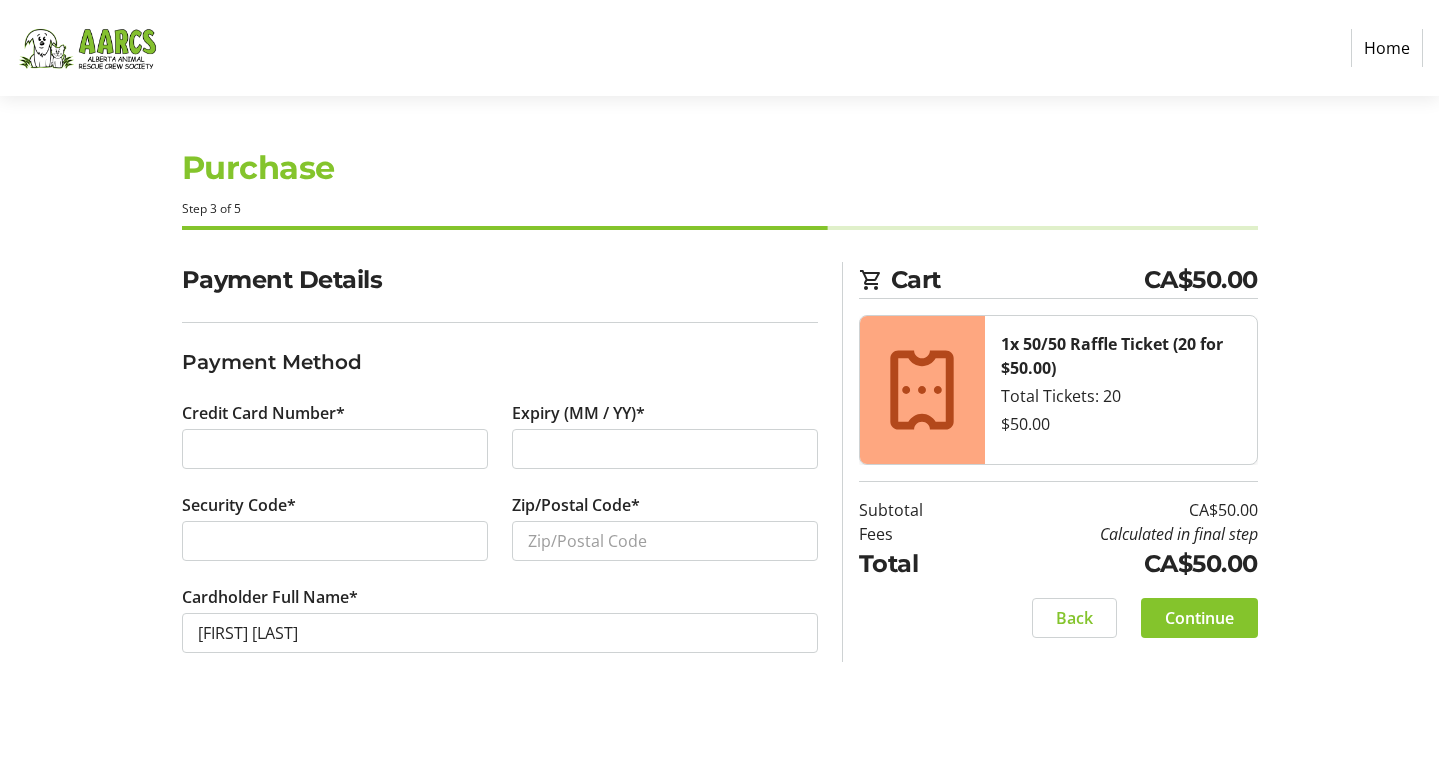 scroll, scrollTop: 0, scrollLeft: 0, axis: both 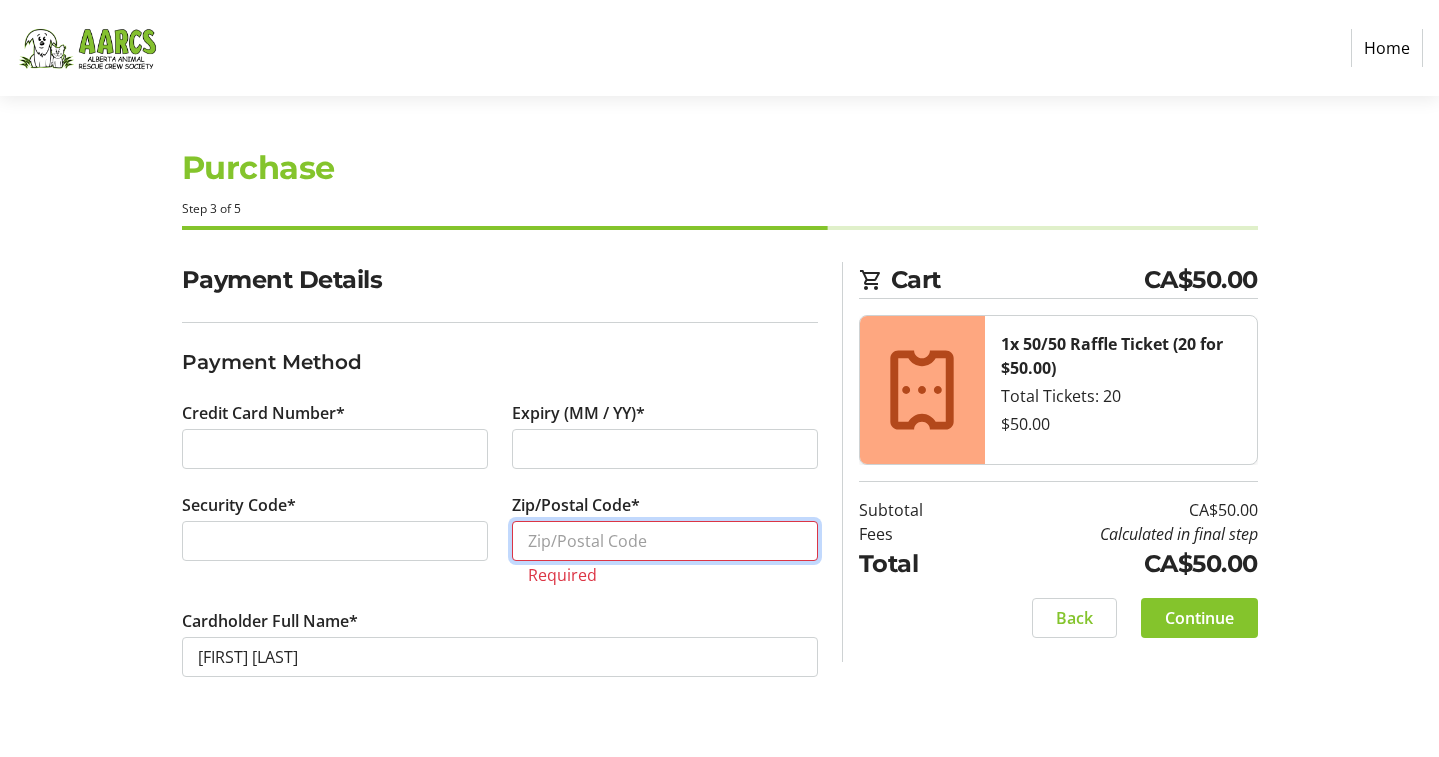 click on "Zip/Postal Code*" at bounding box center (665, 541) 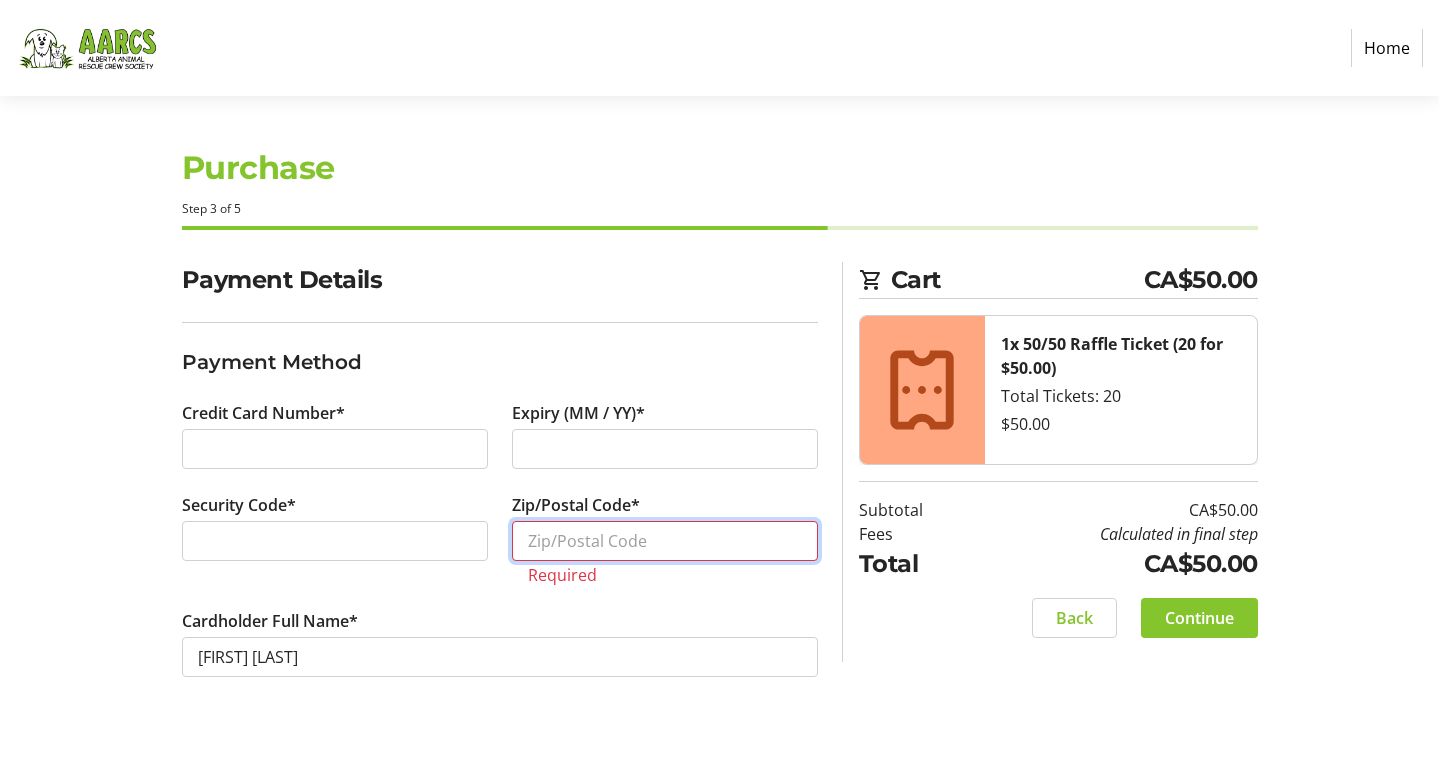 click on "Zip/Postal Code*" at bounding box center [665, 541] 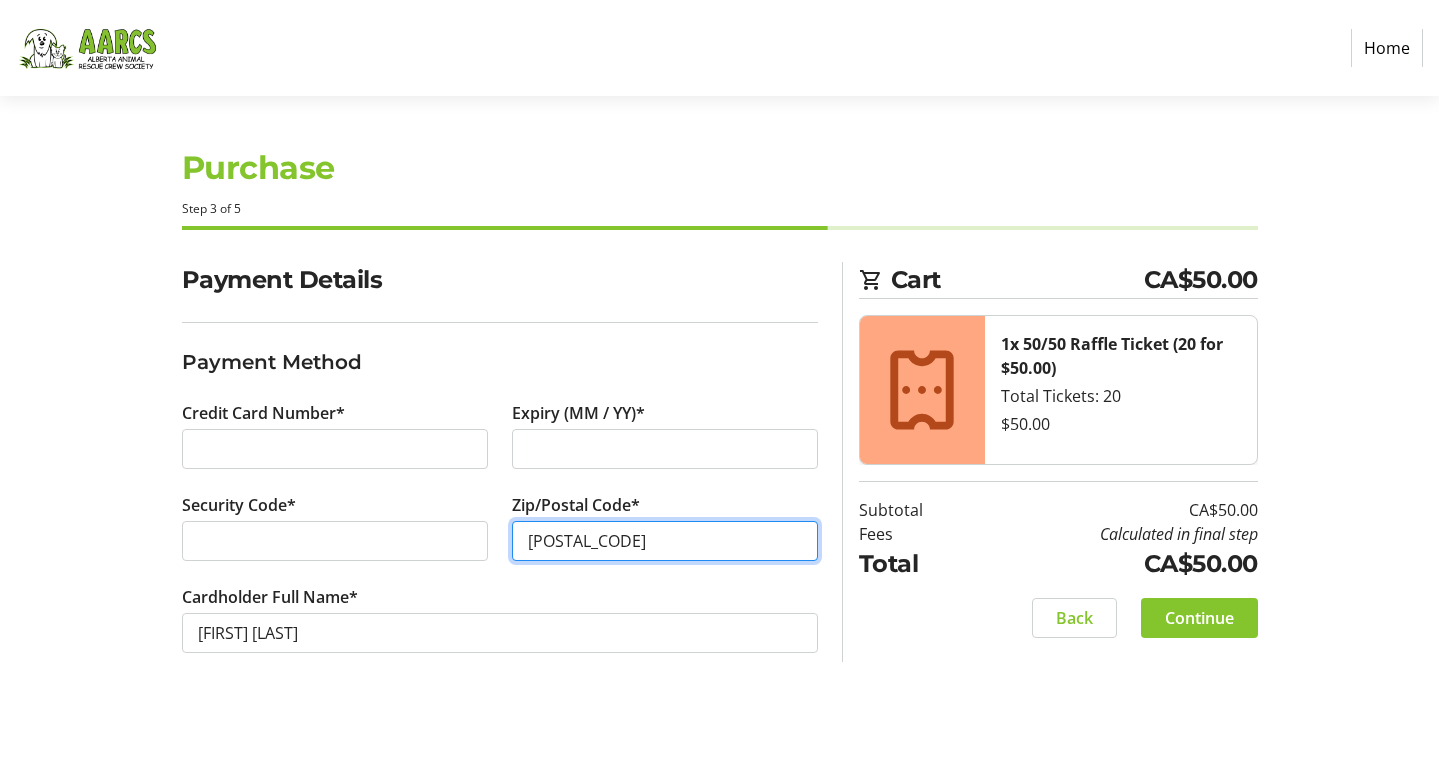 scroll, scrollTop: 0, scrollLeft: 0, axis: both 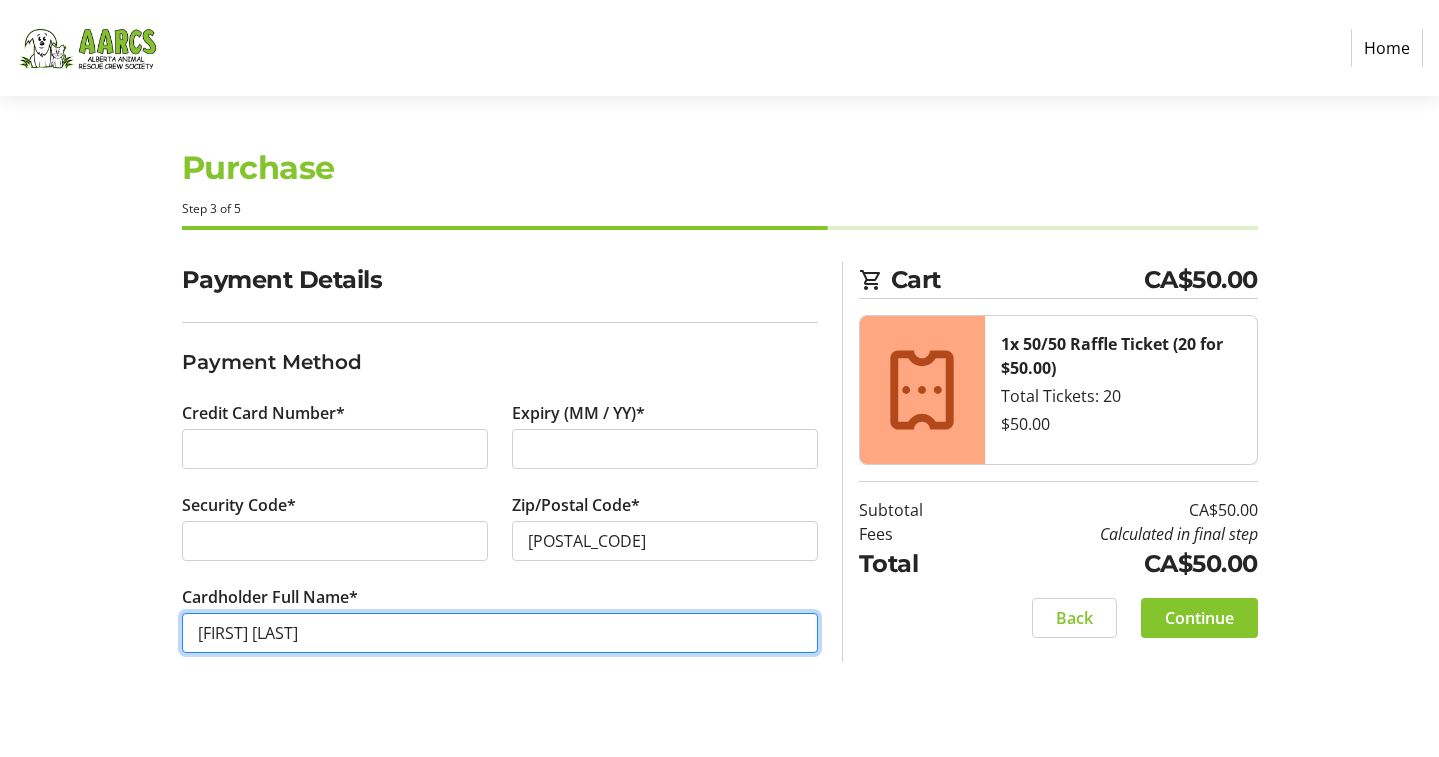 click on "[FIRST] [LAST]" at bounding box center [500, 633] 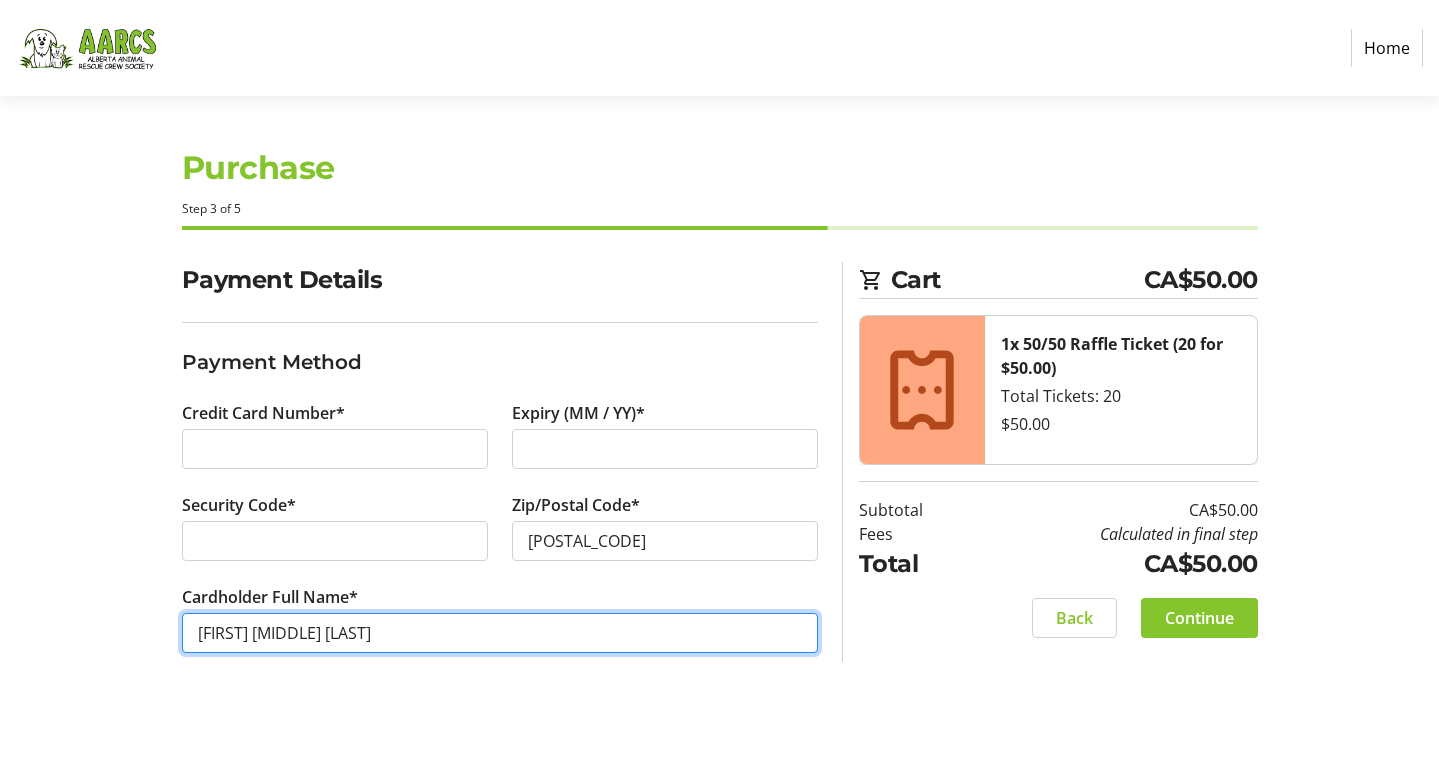 scroll, scrollTop: 0, scrollLeft: 0, axis: both 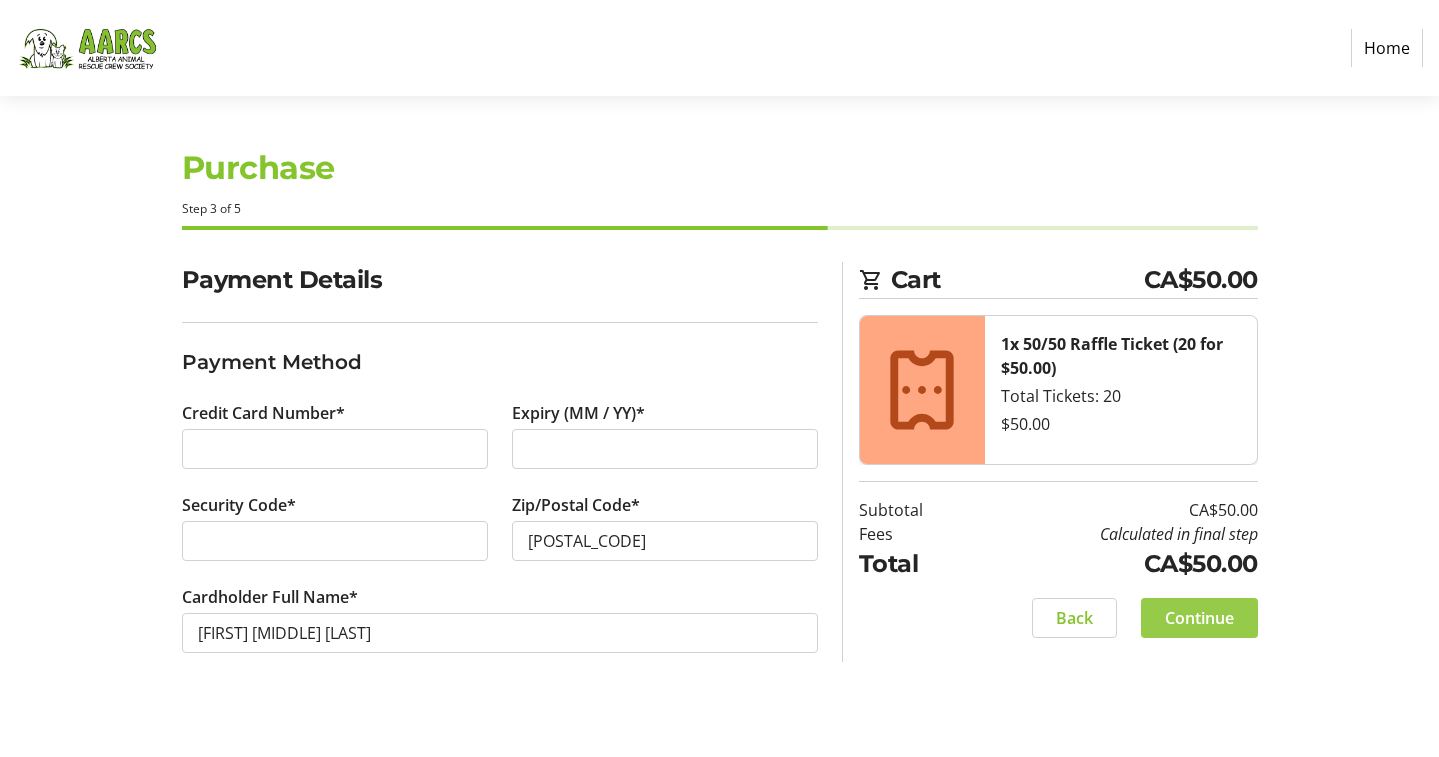 click on "Continue" 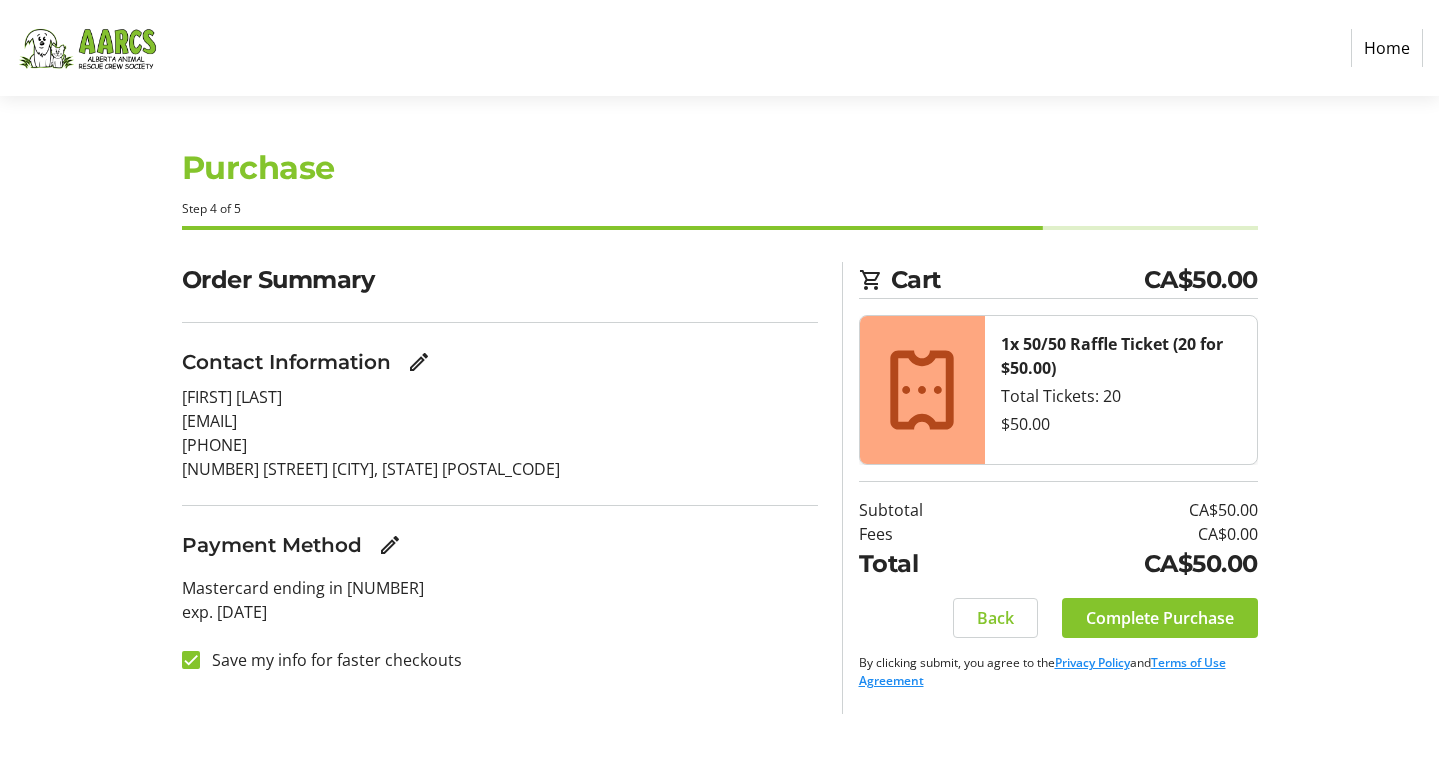 scroll, scrollTop: 0, scrollLeft: 0, axis: both 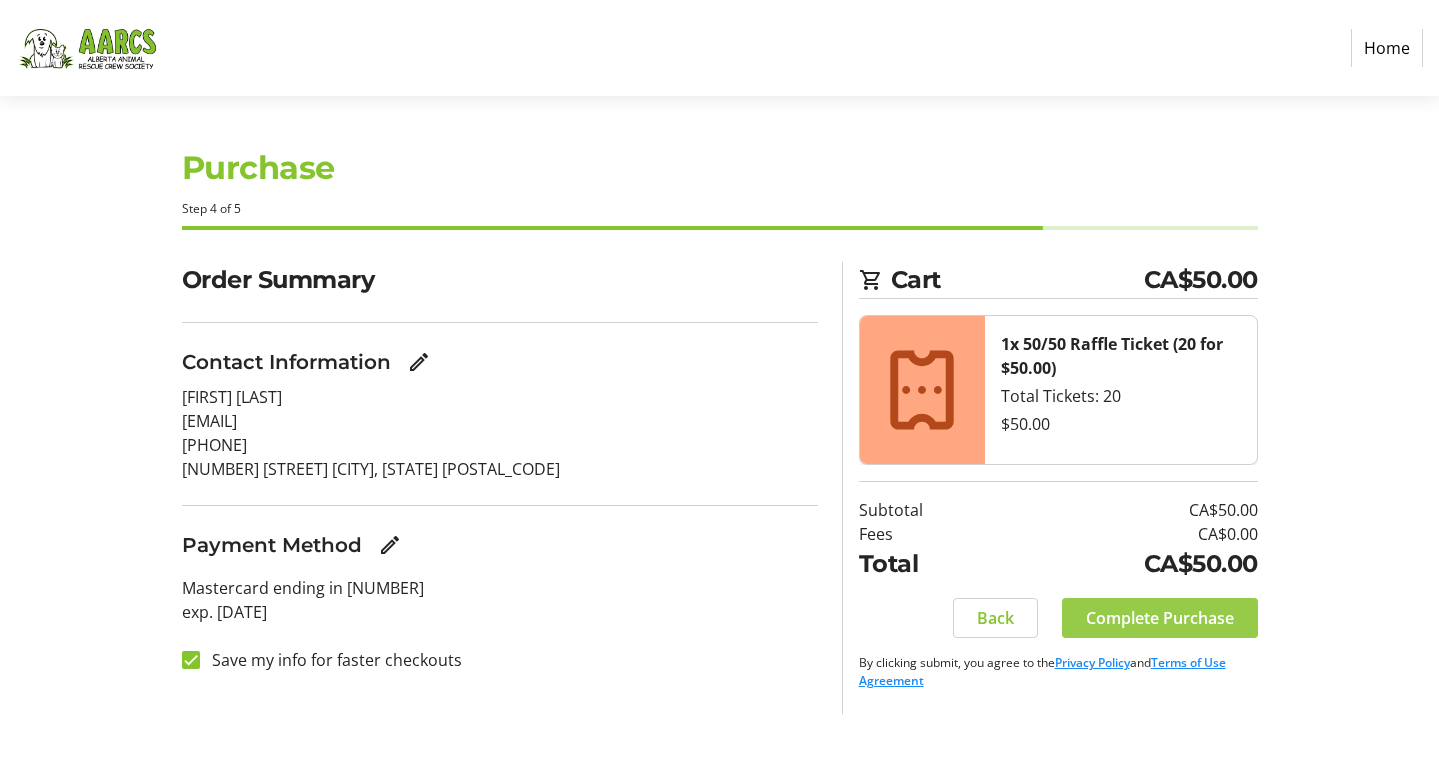 click on "Complete Purchase" 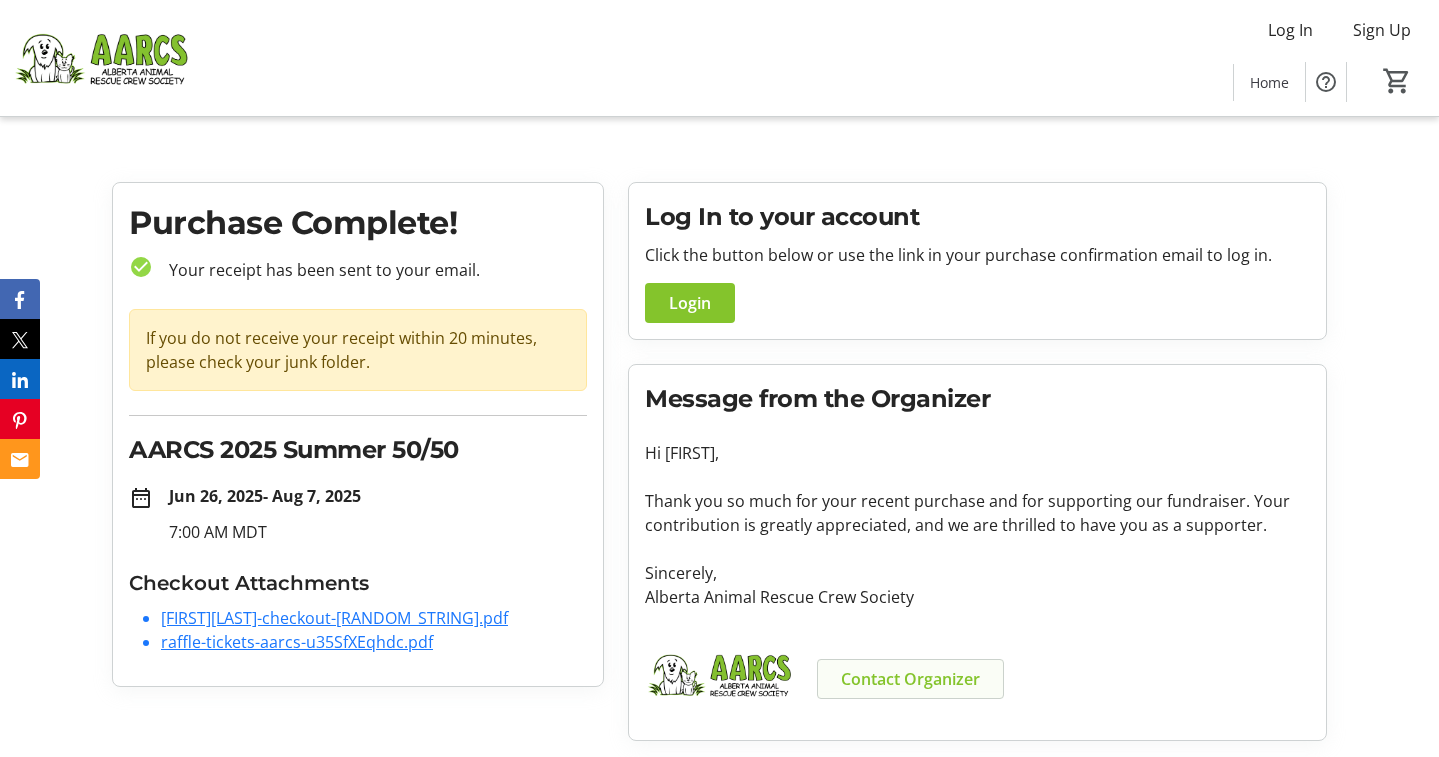 scroll, scrollTop: 0, scrollLeft: 0, axis: both 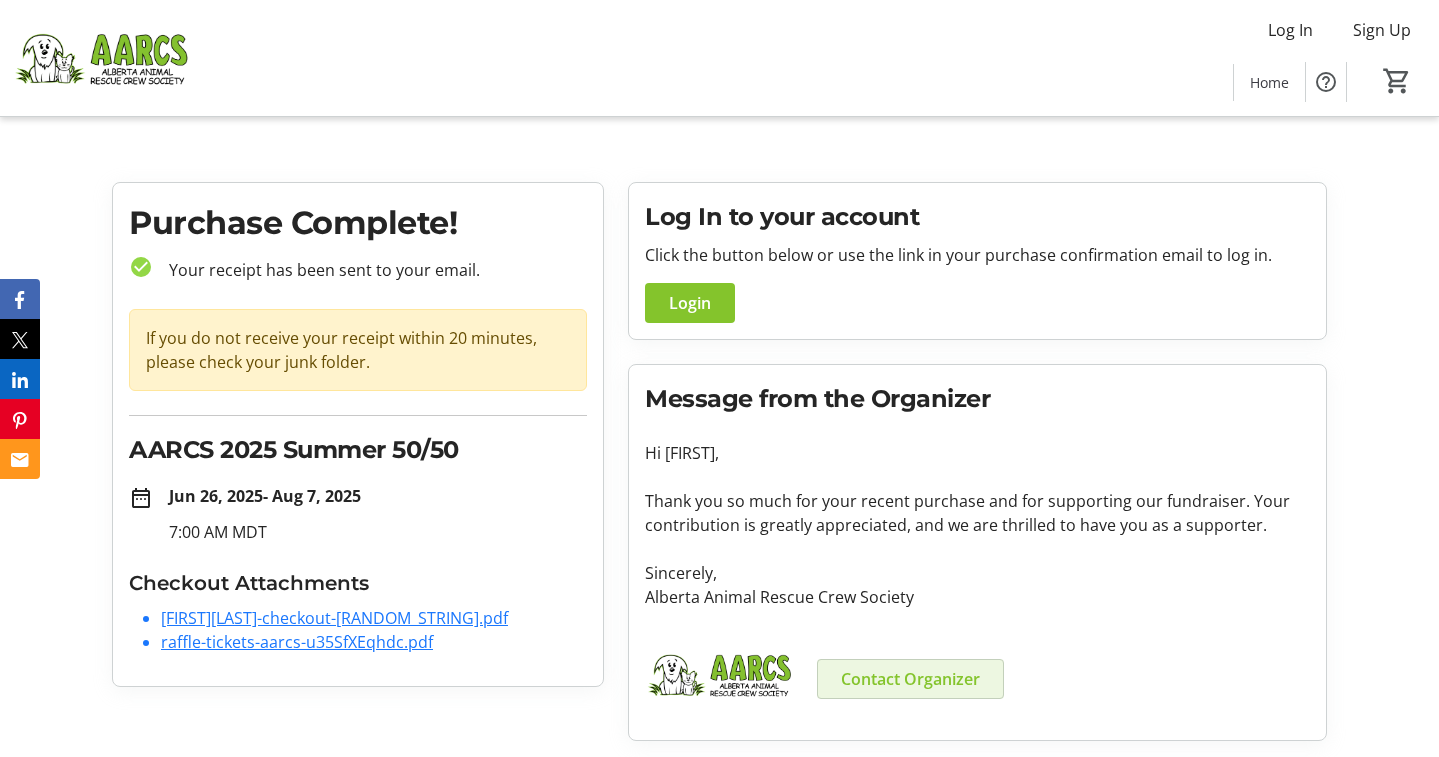click on "Contact Organizer" 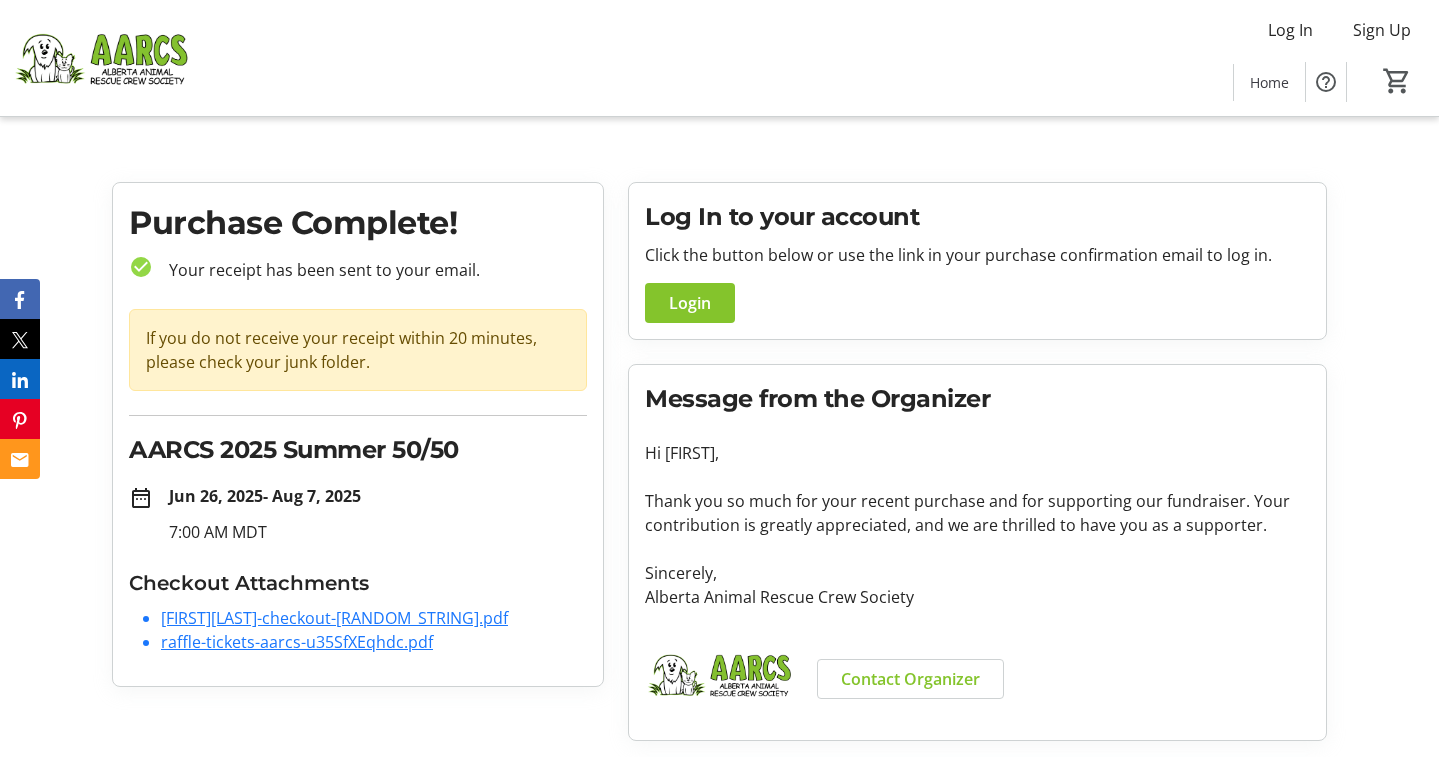 scroll, scrollTop: 0, scrollLeft: 0, axis: both 